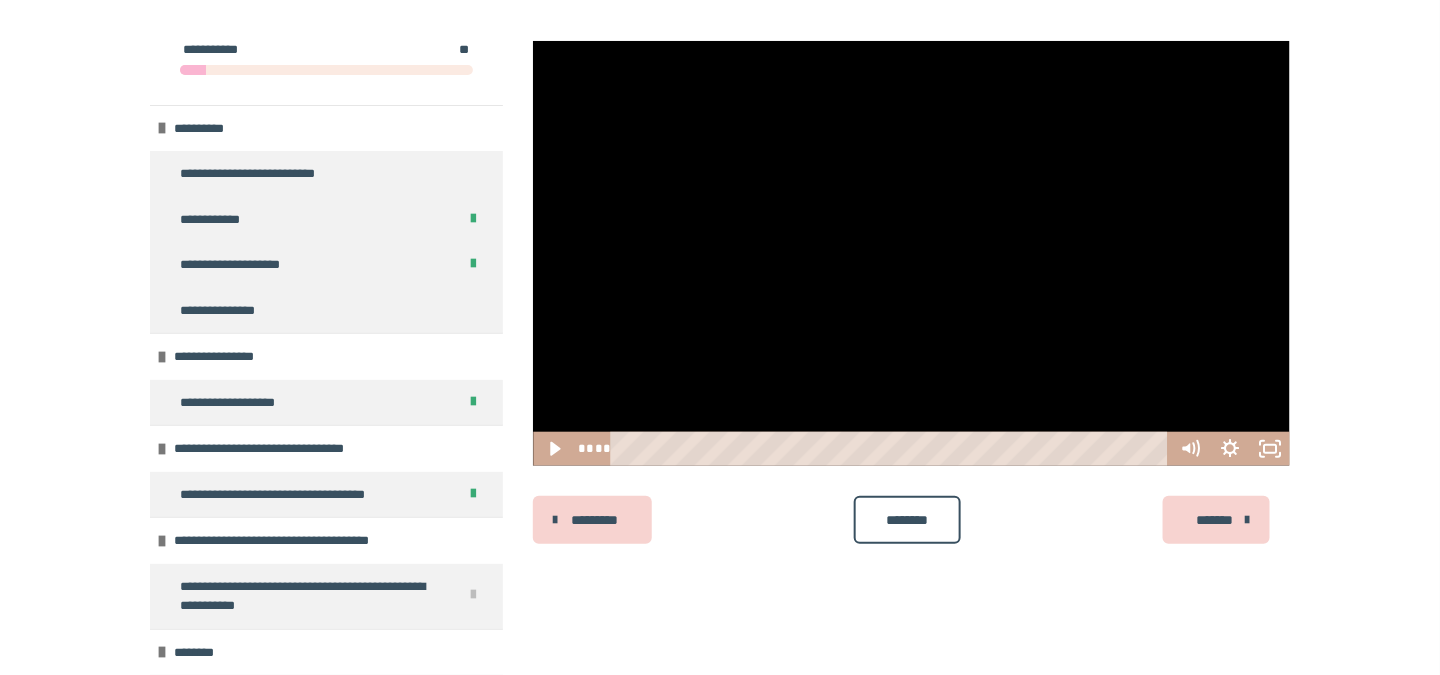 scroll, scrollTop: 0, scrollLeft: 0, axis: both 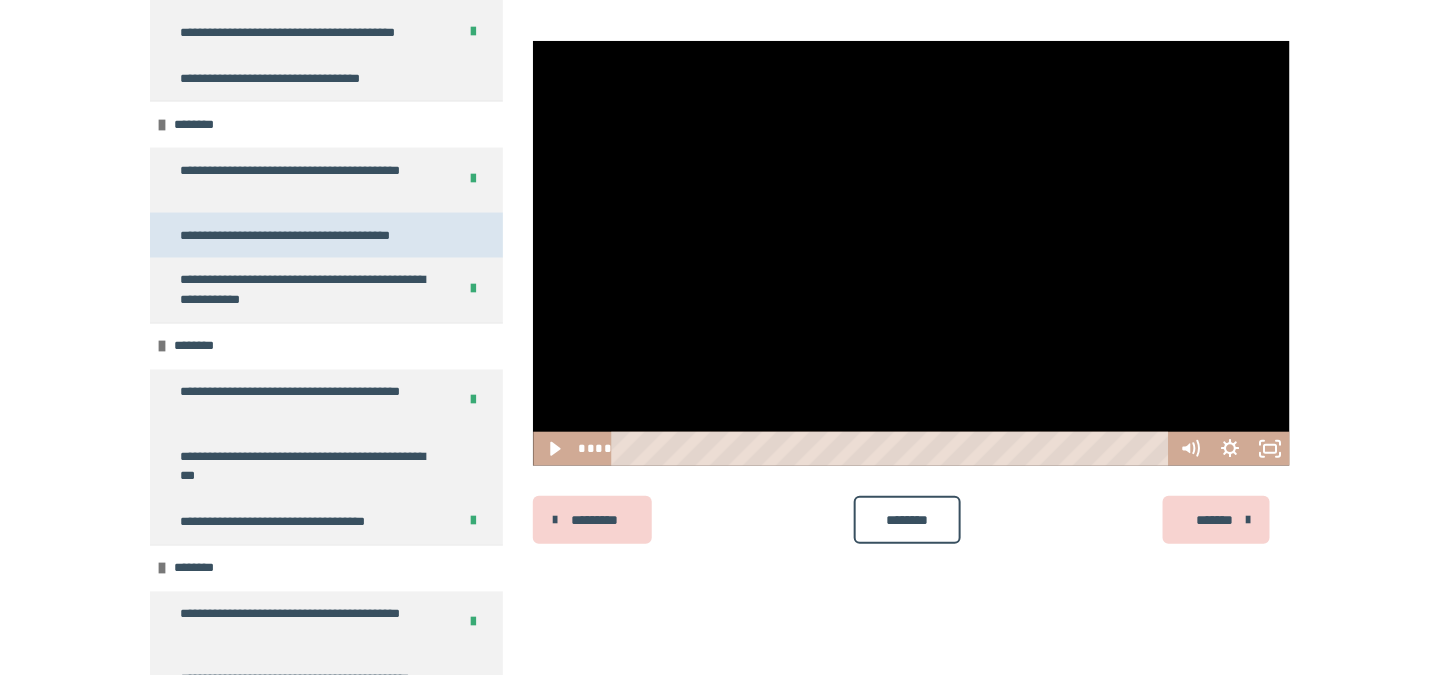 click on "**********" at bounding box center [288, 236] 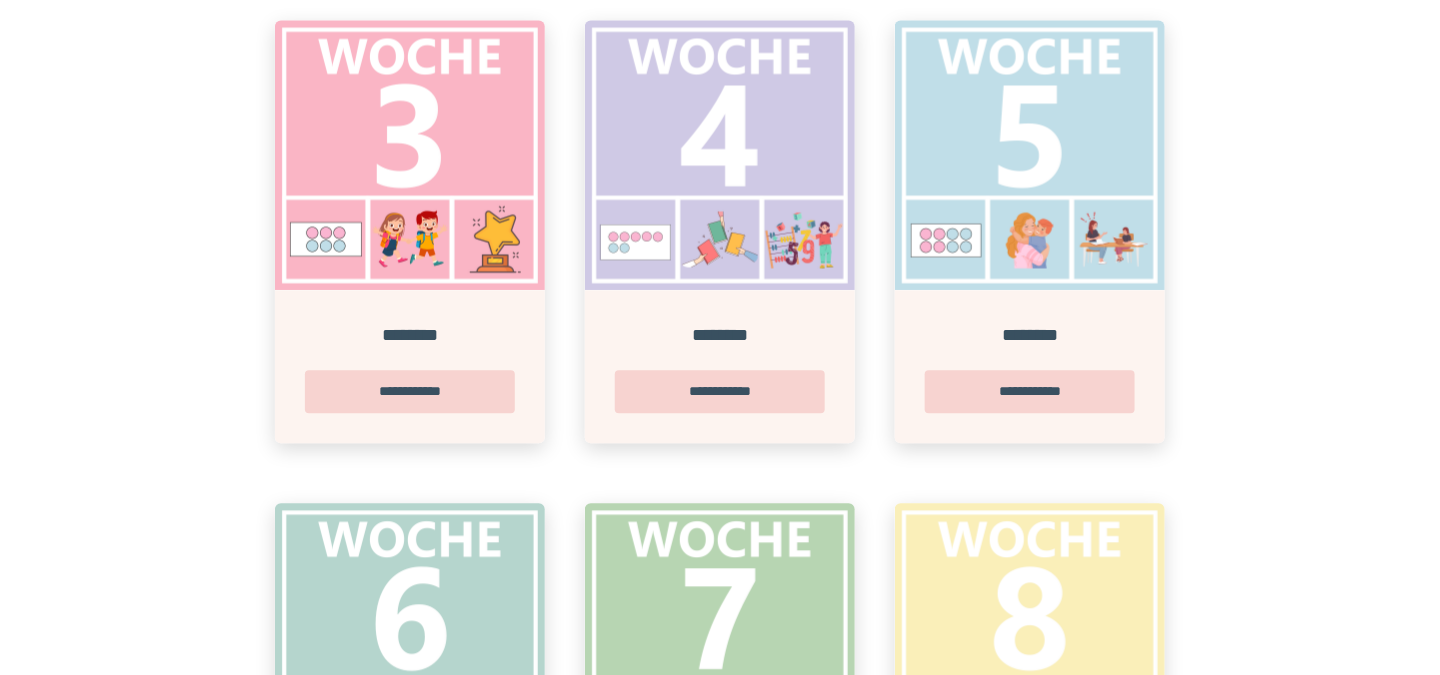 scroll, scrollTop: 1386, scrollLeft: 0, axis: vertical 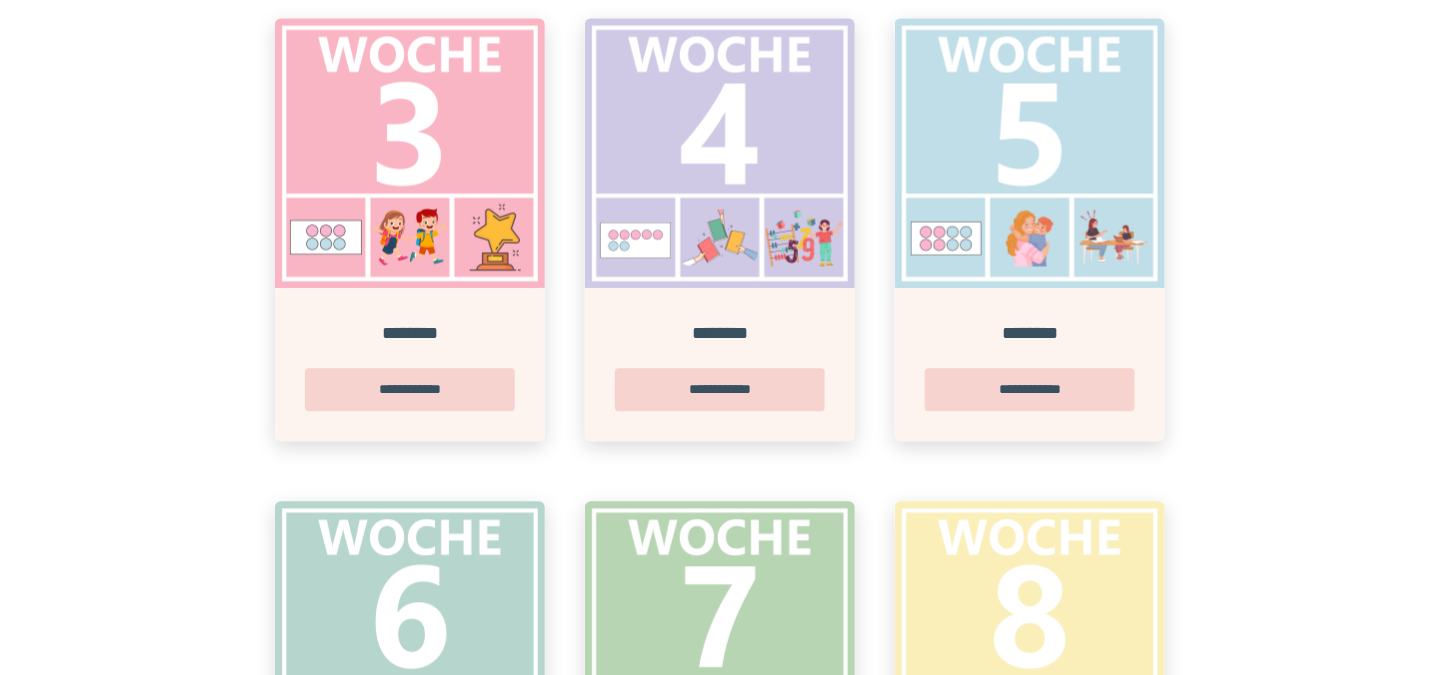 click at bounding box center (1030, 153) 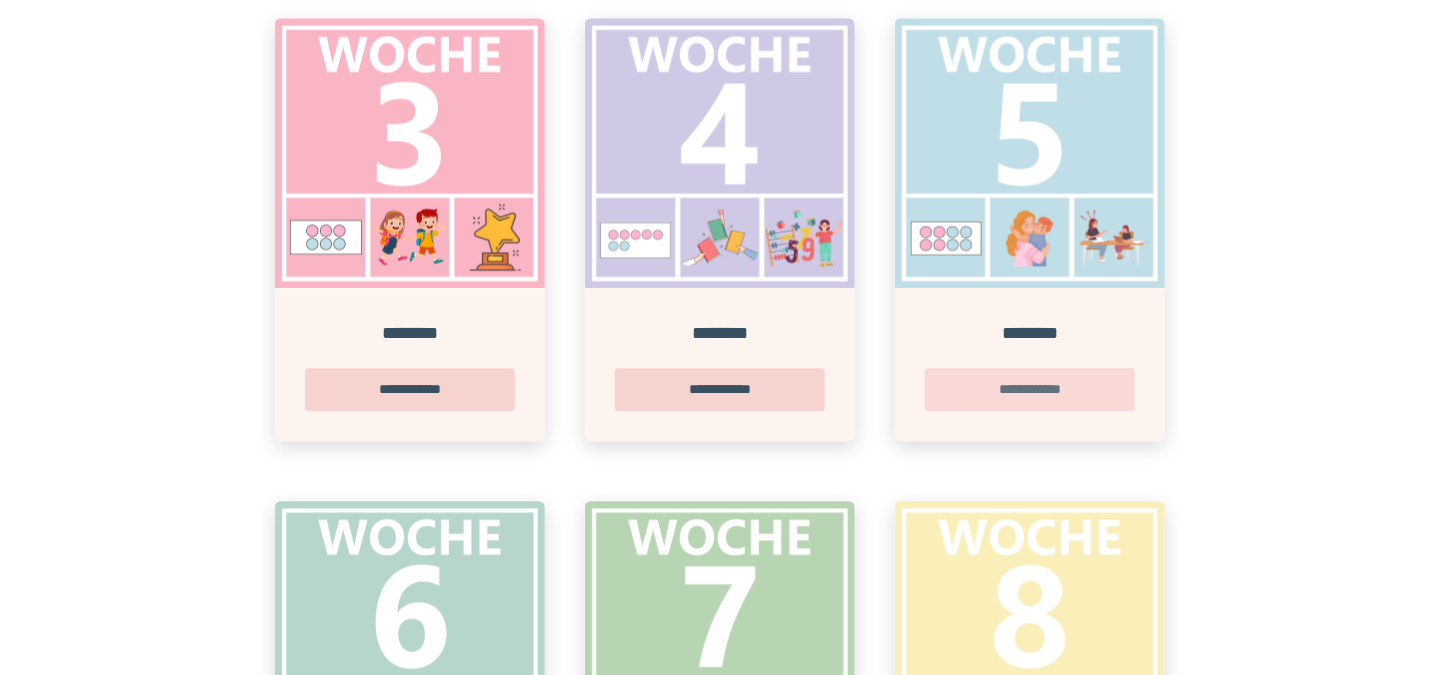 click on "**********" at bounding box center (1030, 389) 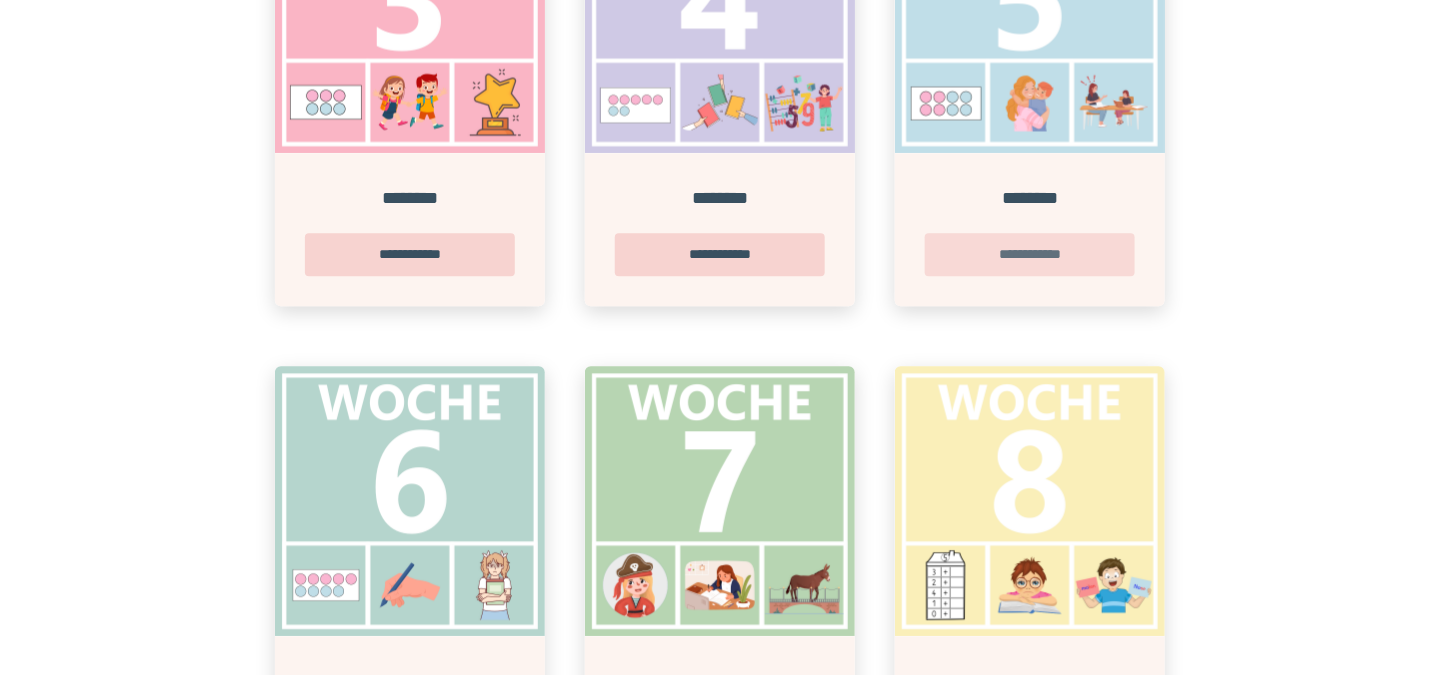 scroll, scrollTop: 1526, scrollLeft: 0, axis: vertical 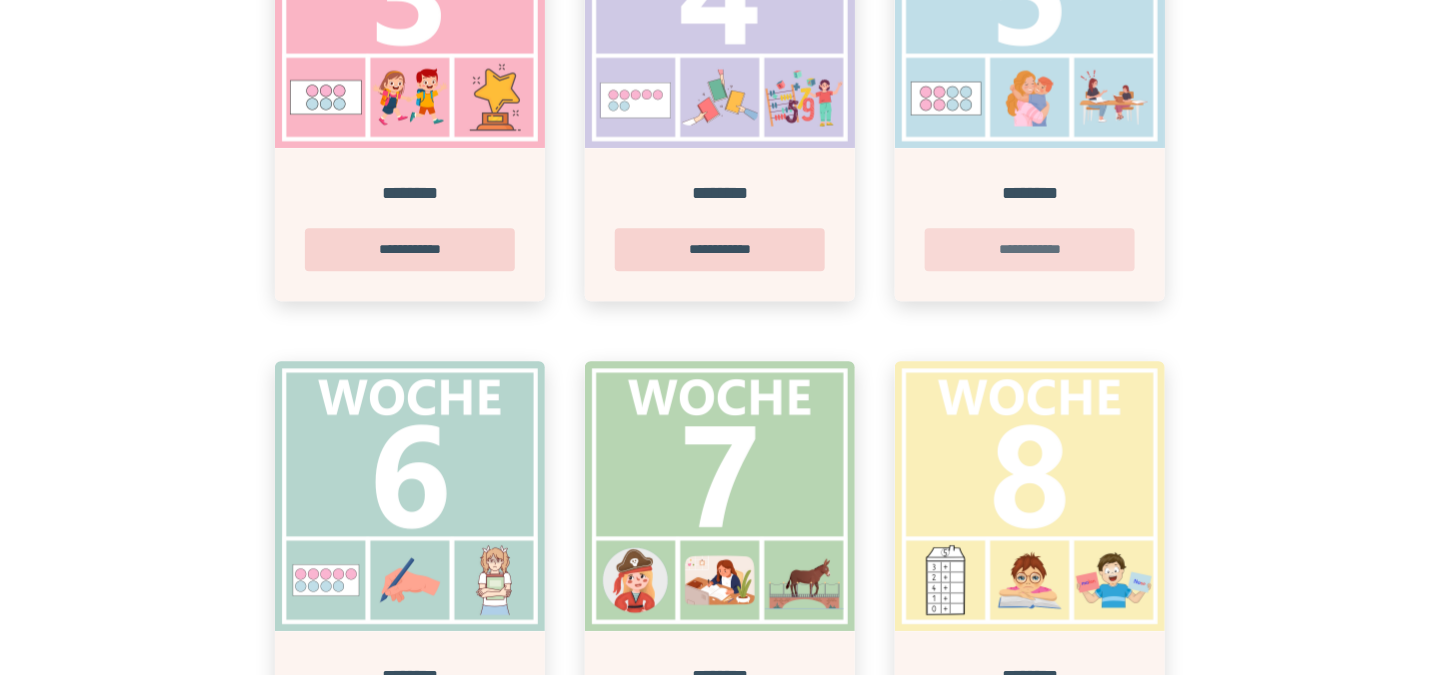 click on "**********" at bounding box center (1030, 249) 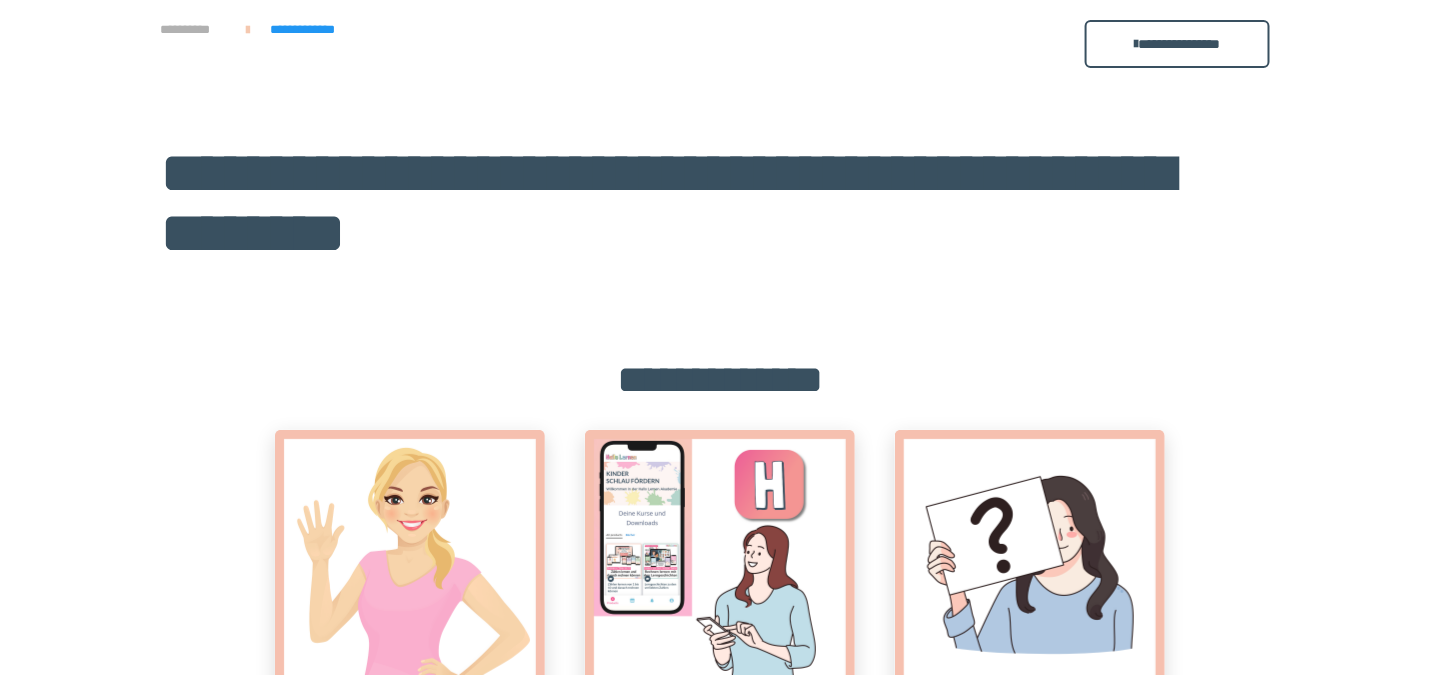 click on "**********" at bounding box center (193, 30) 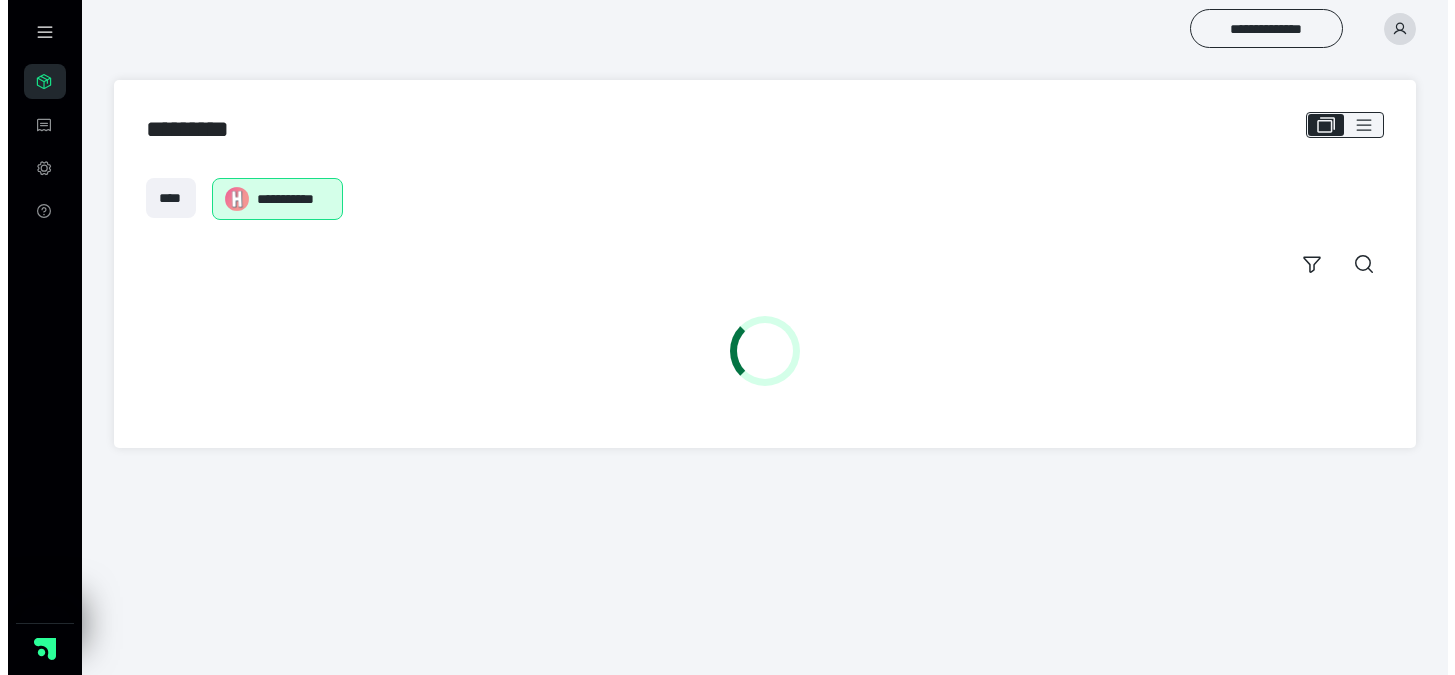 scroll, scrollTop: 0, scrollLeft: 0, axis: both 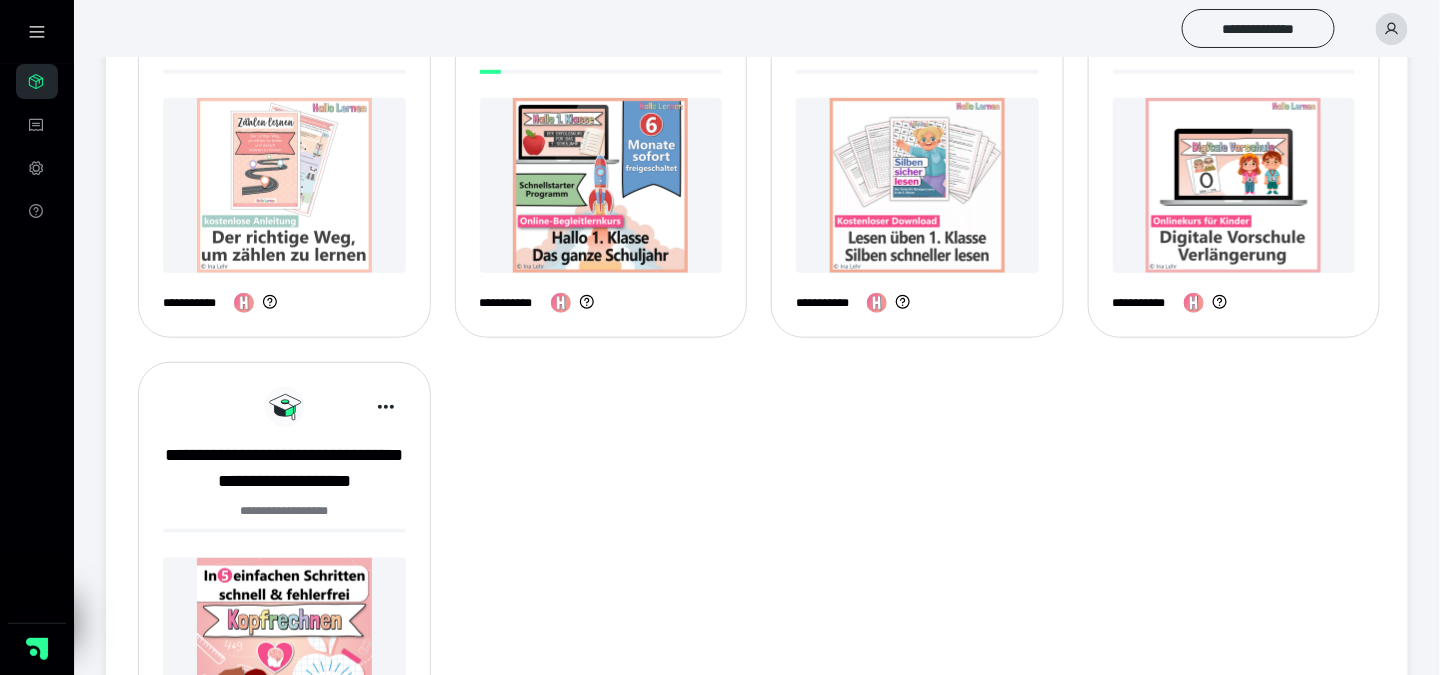 click at bounding box center (601, 185) 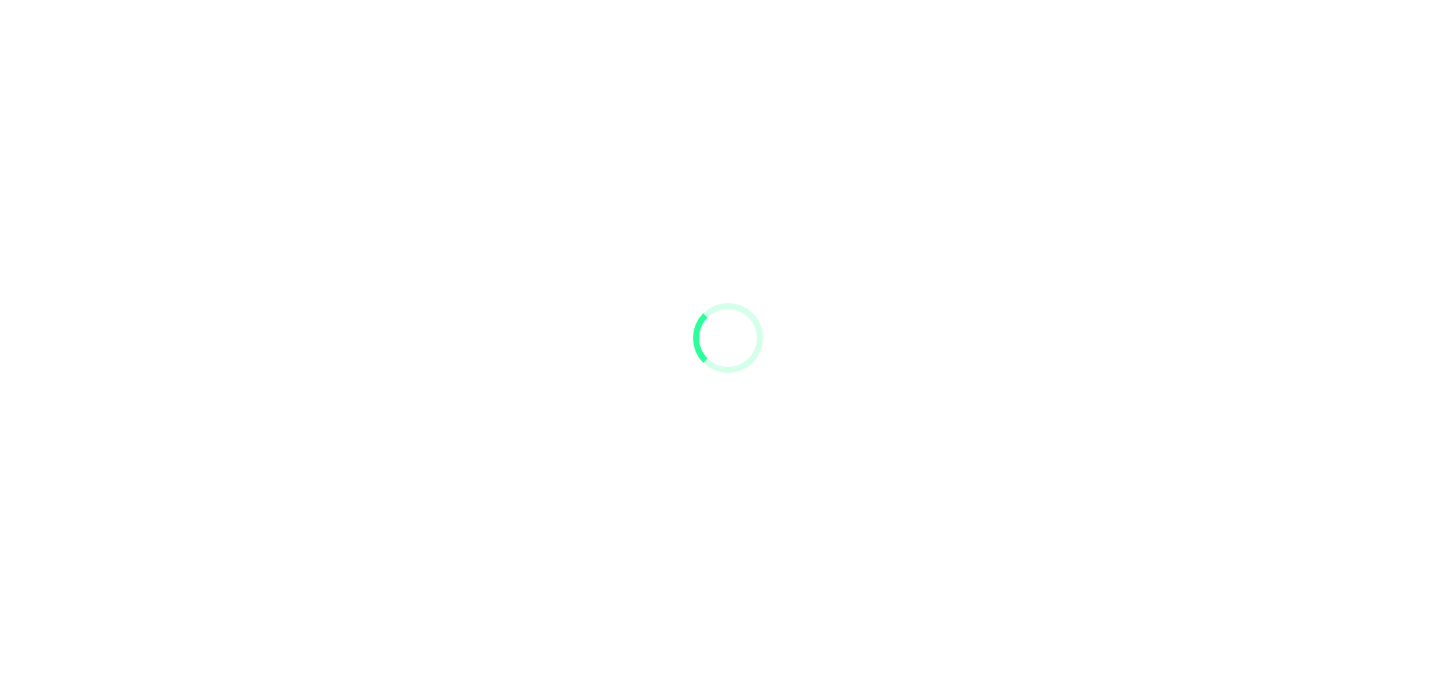 scroll, scrollTop: 0, scrollLeft: 0, axis: both 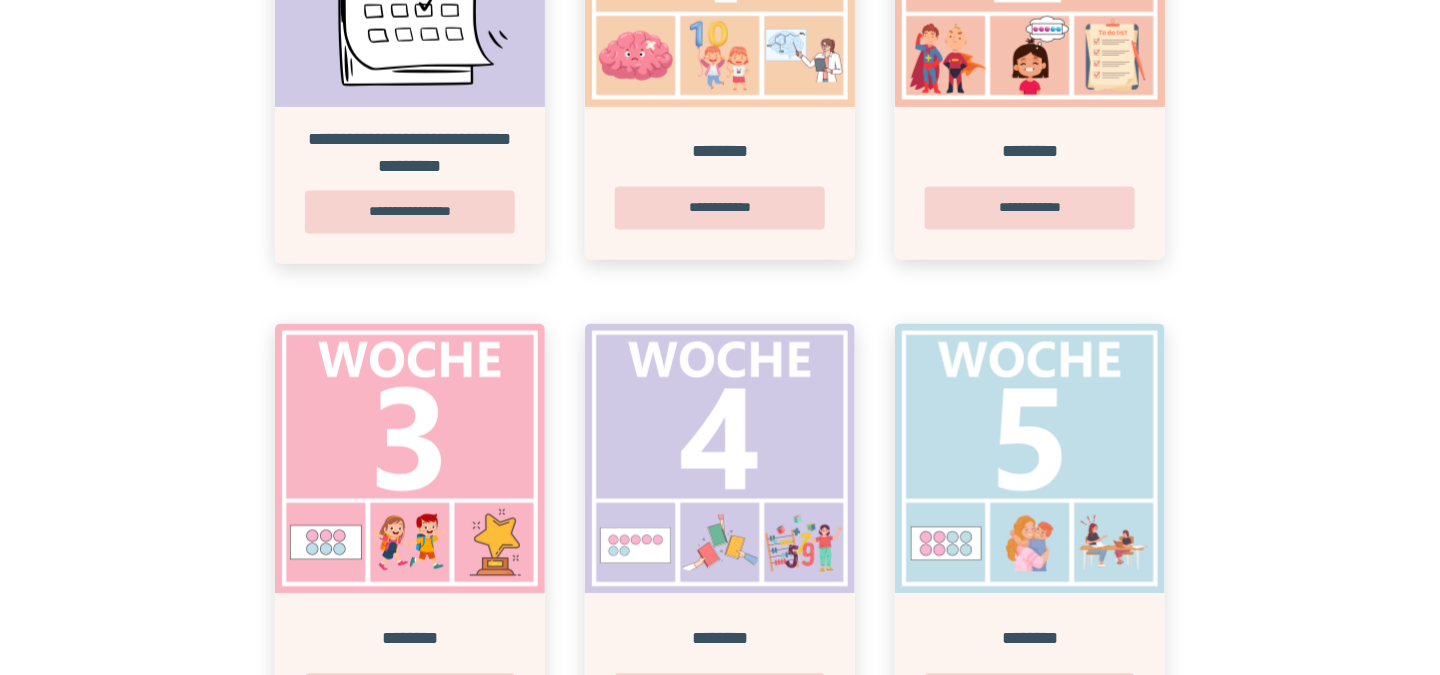 click at bounding box center [1030, 459] 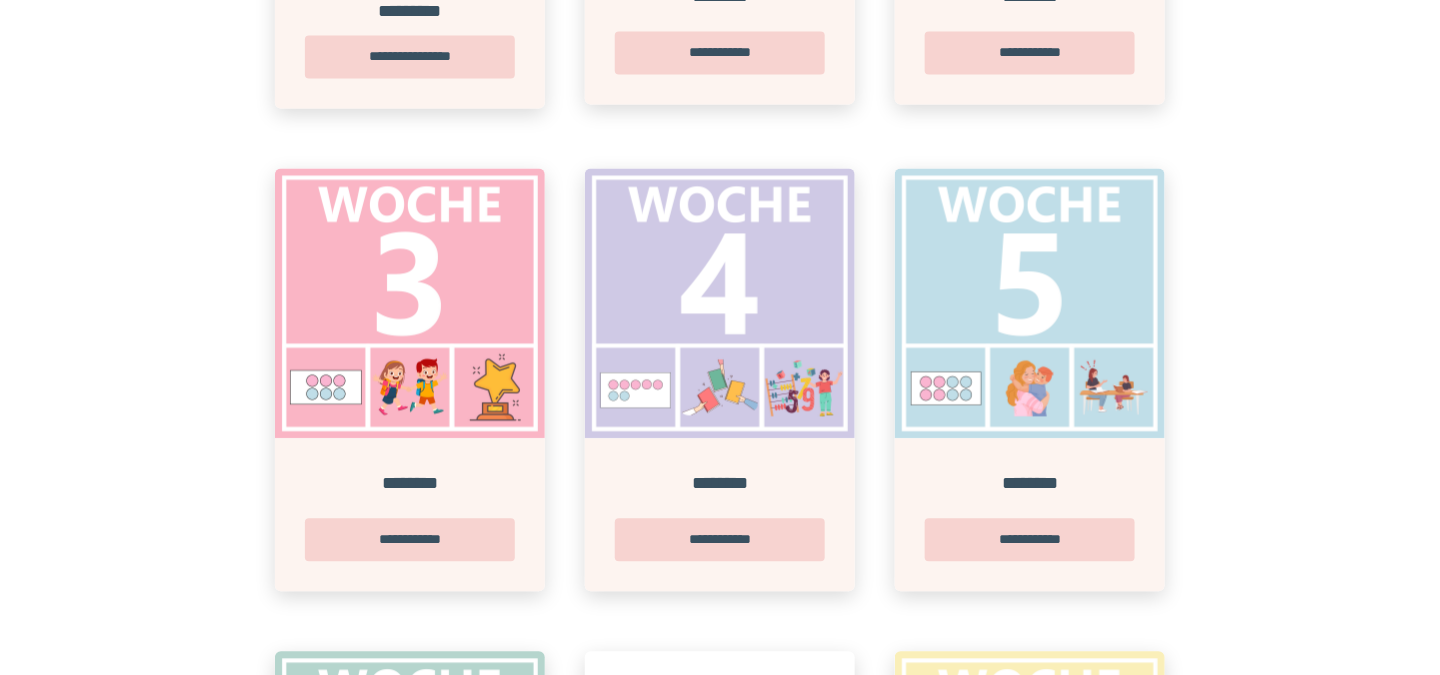 scroll, scrollTop: 1294, scrollLeft: 0, axis: vertical 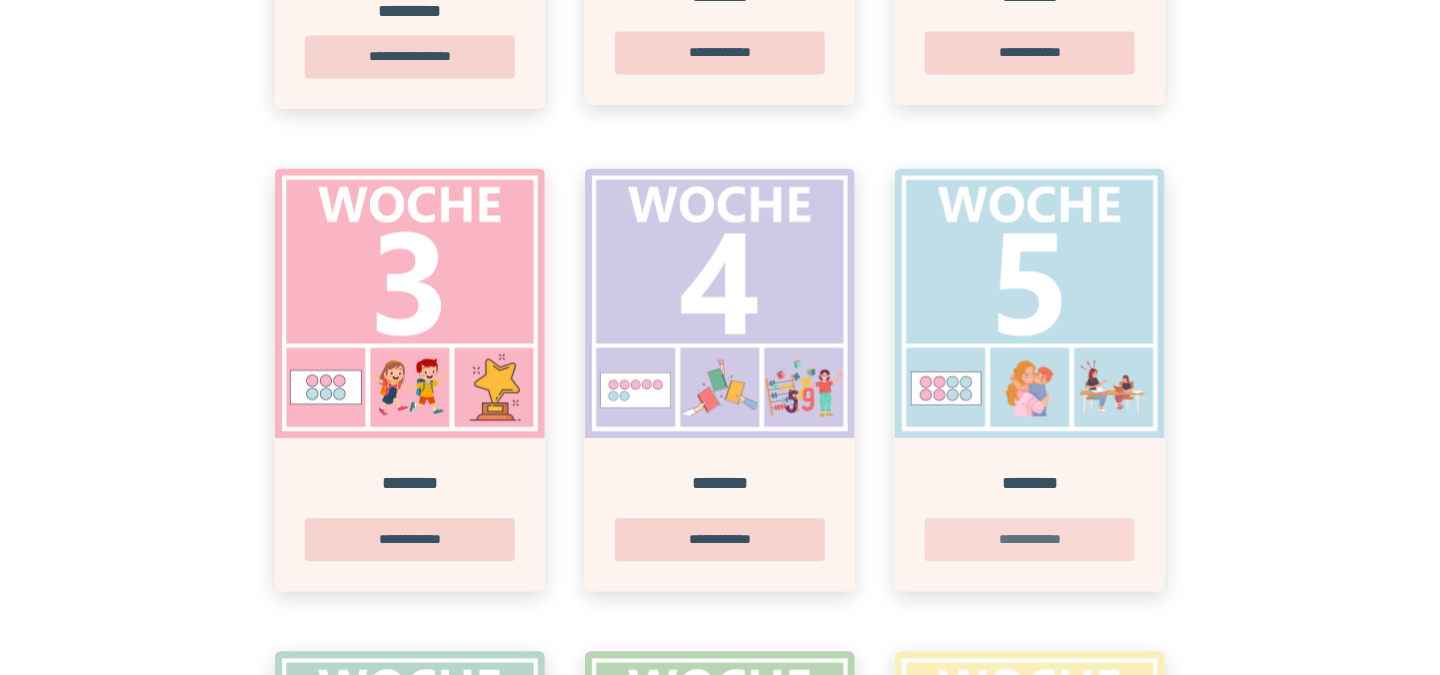click on "**********" at bounding box center [1030, 539] 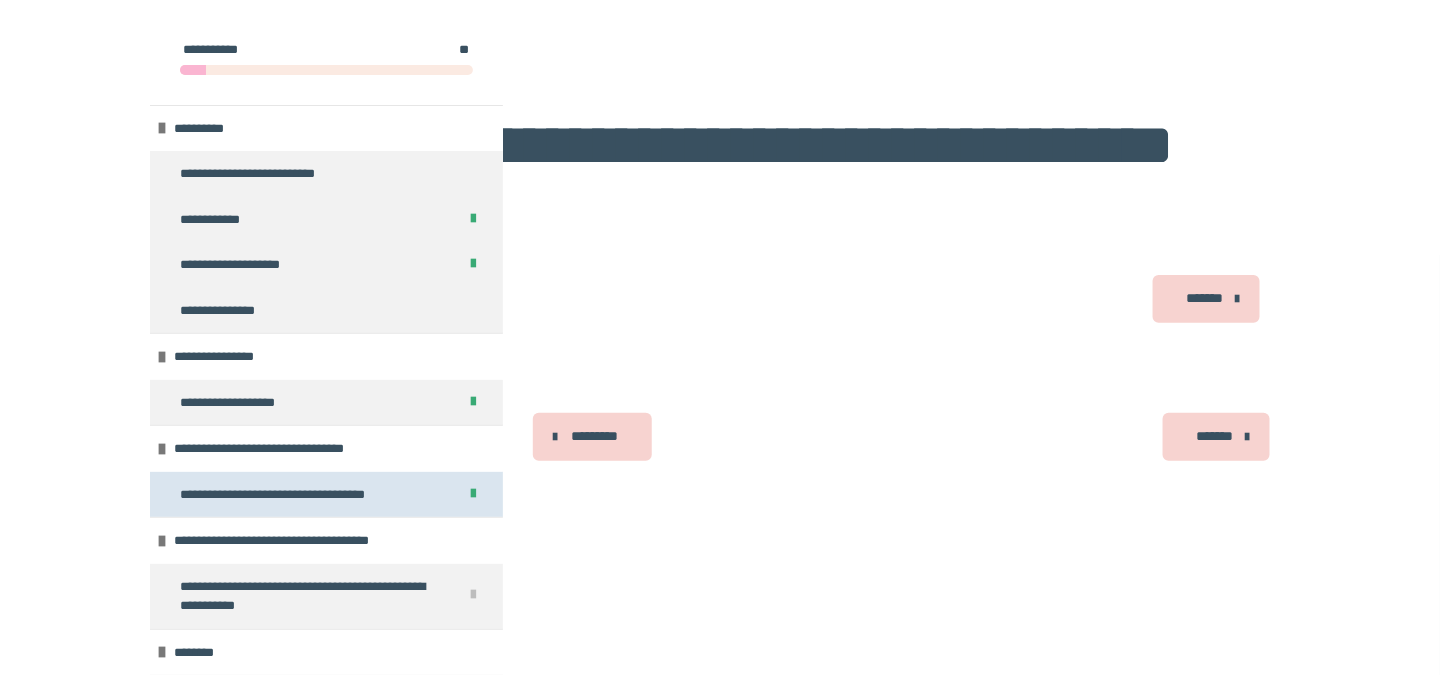 scroll, scrollTop: 334, scrollLeft: 0, axis: vertical 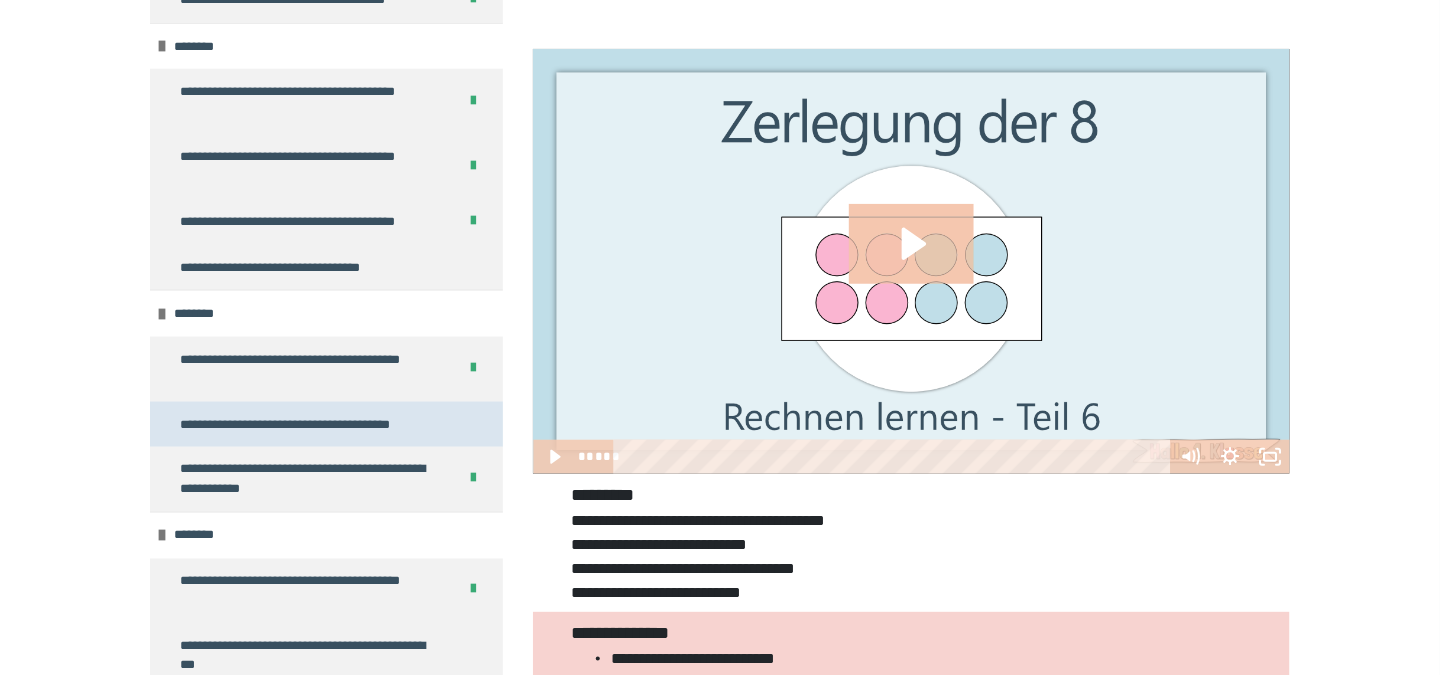 click on "**********" at bounding box center (288, 425) 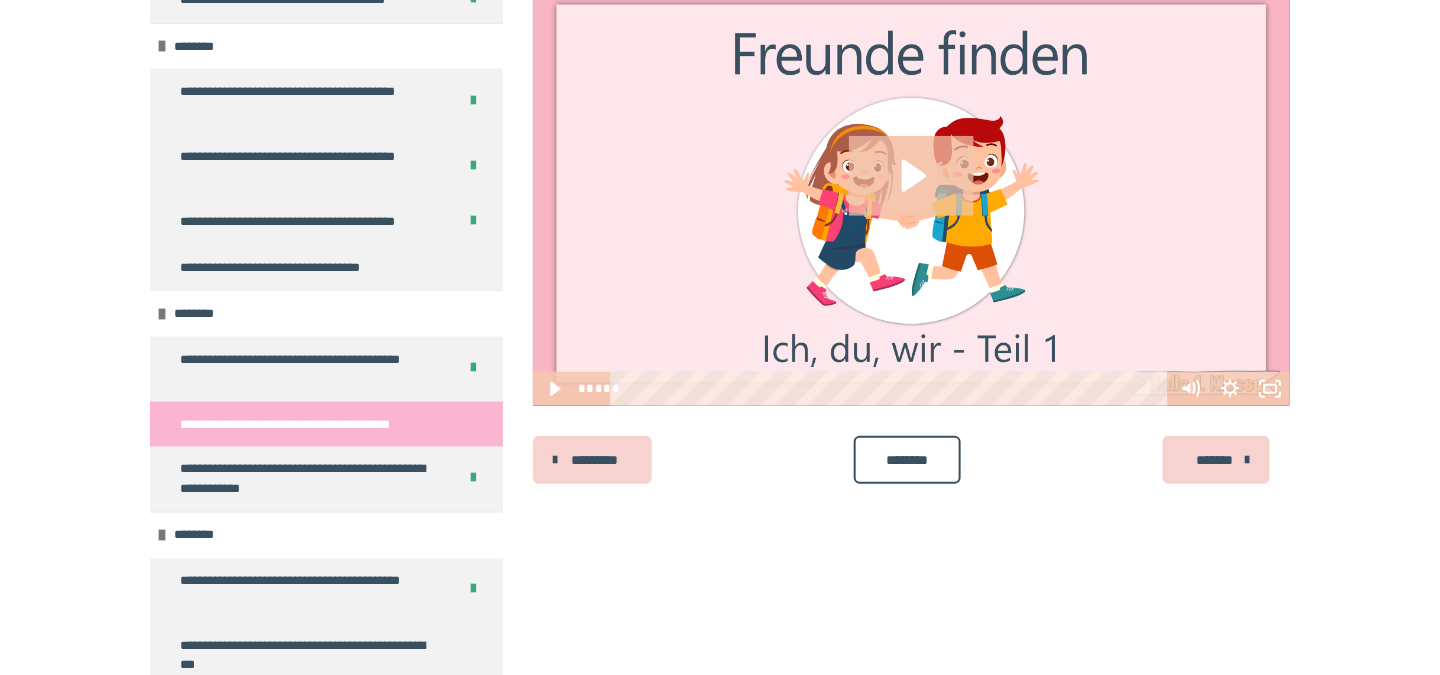 click at bounding box center (911, 194) 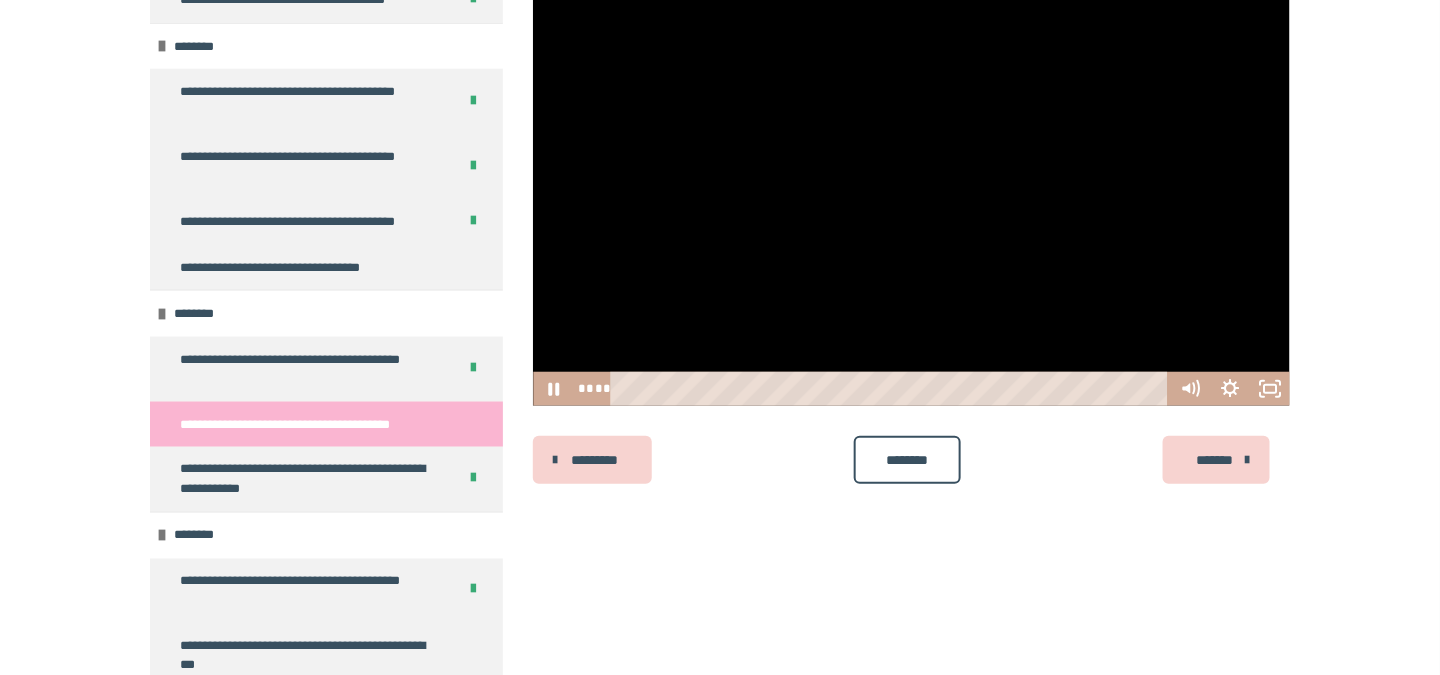 click at bounding box center [911, 194] 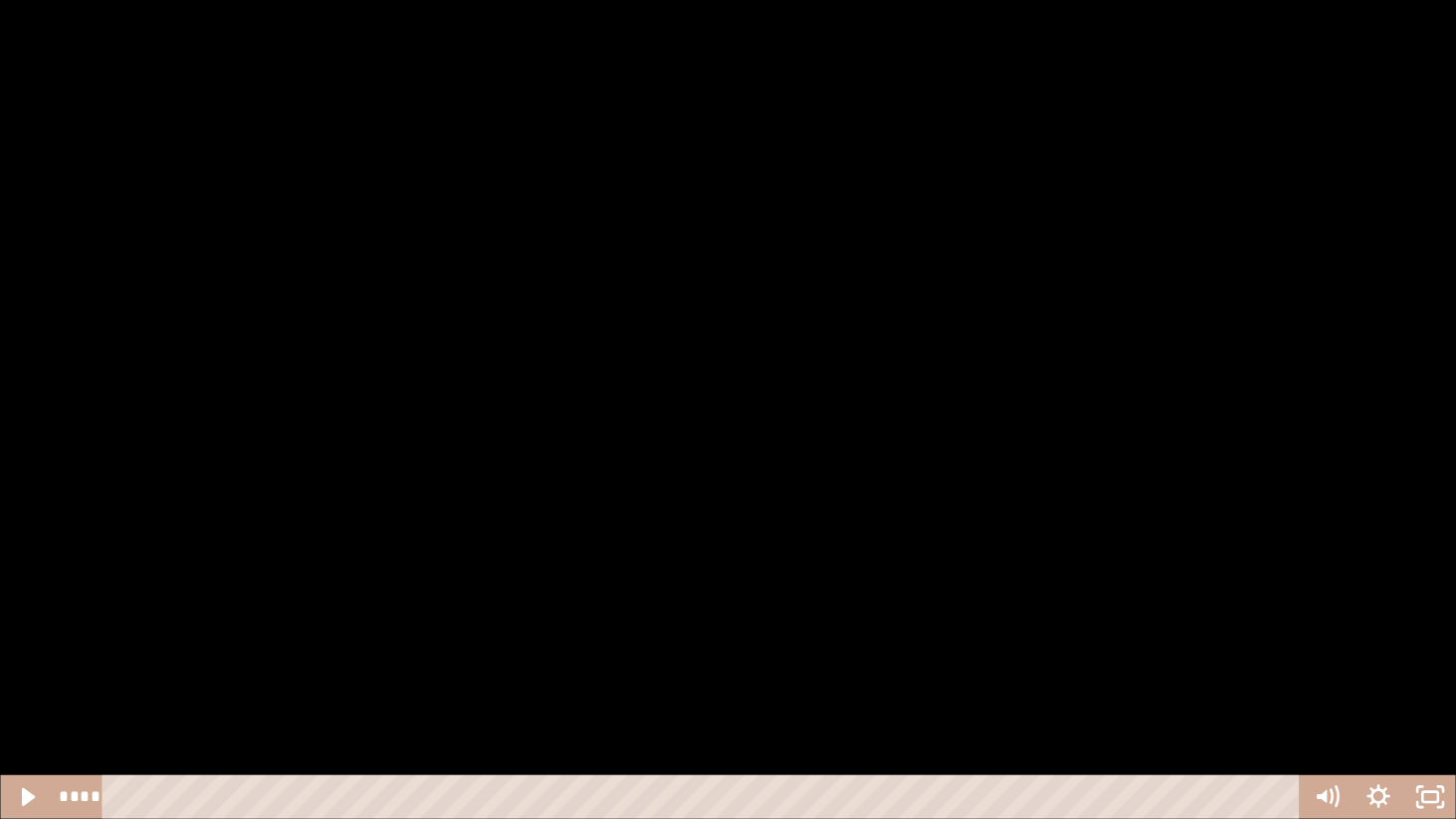 click at bounding box center [728, 409] 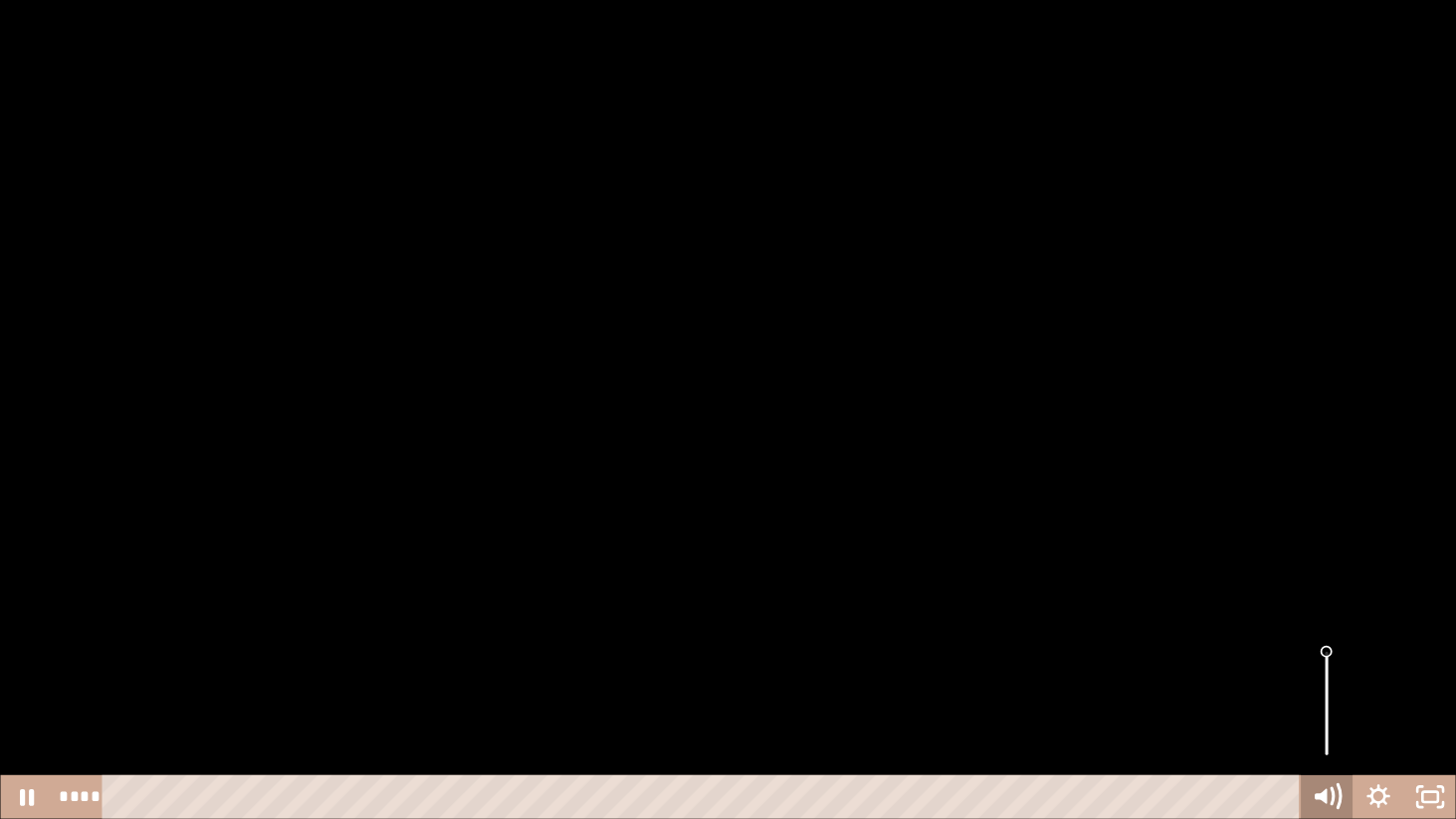 click 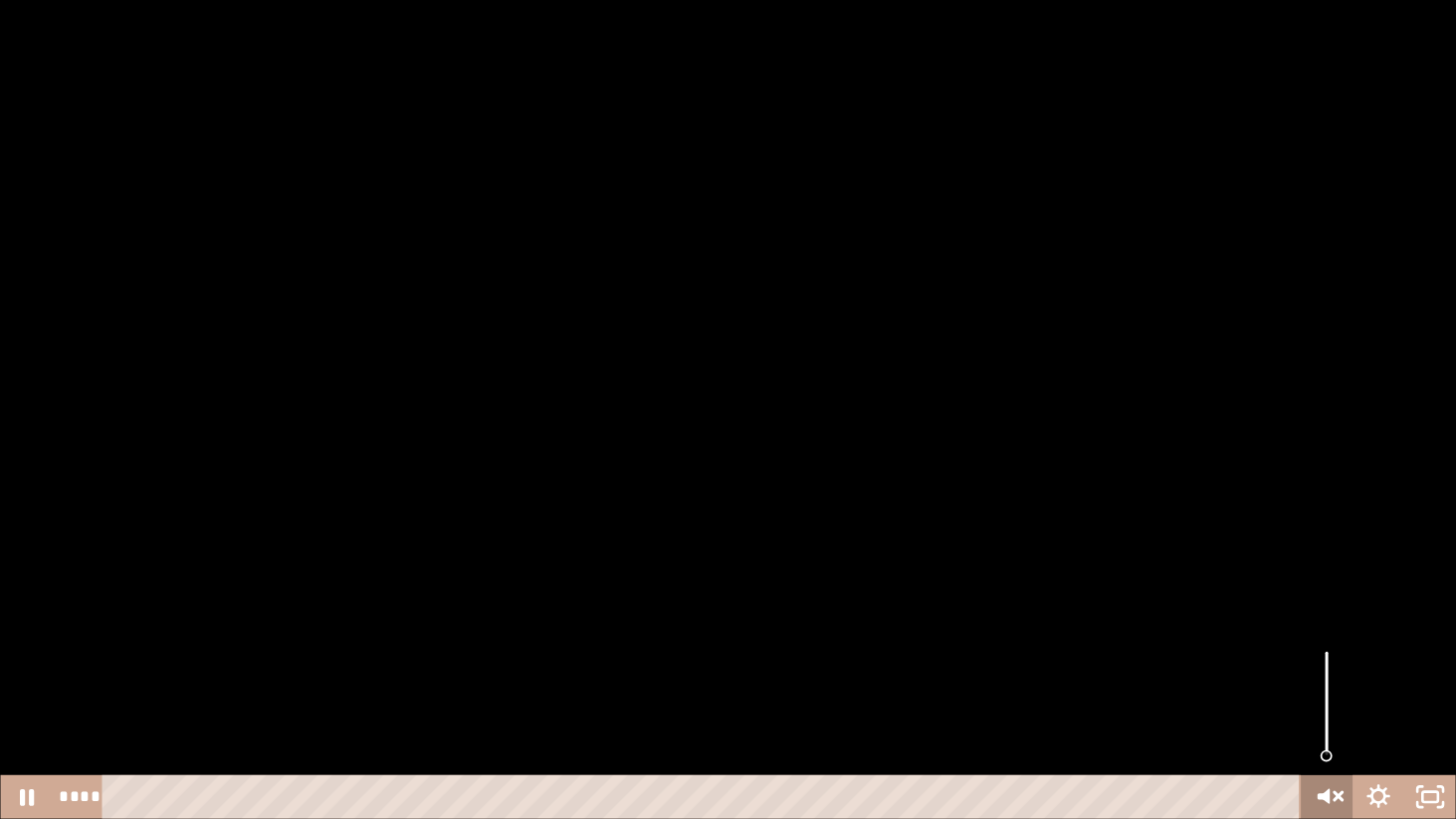 click 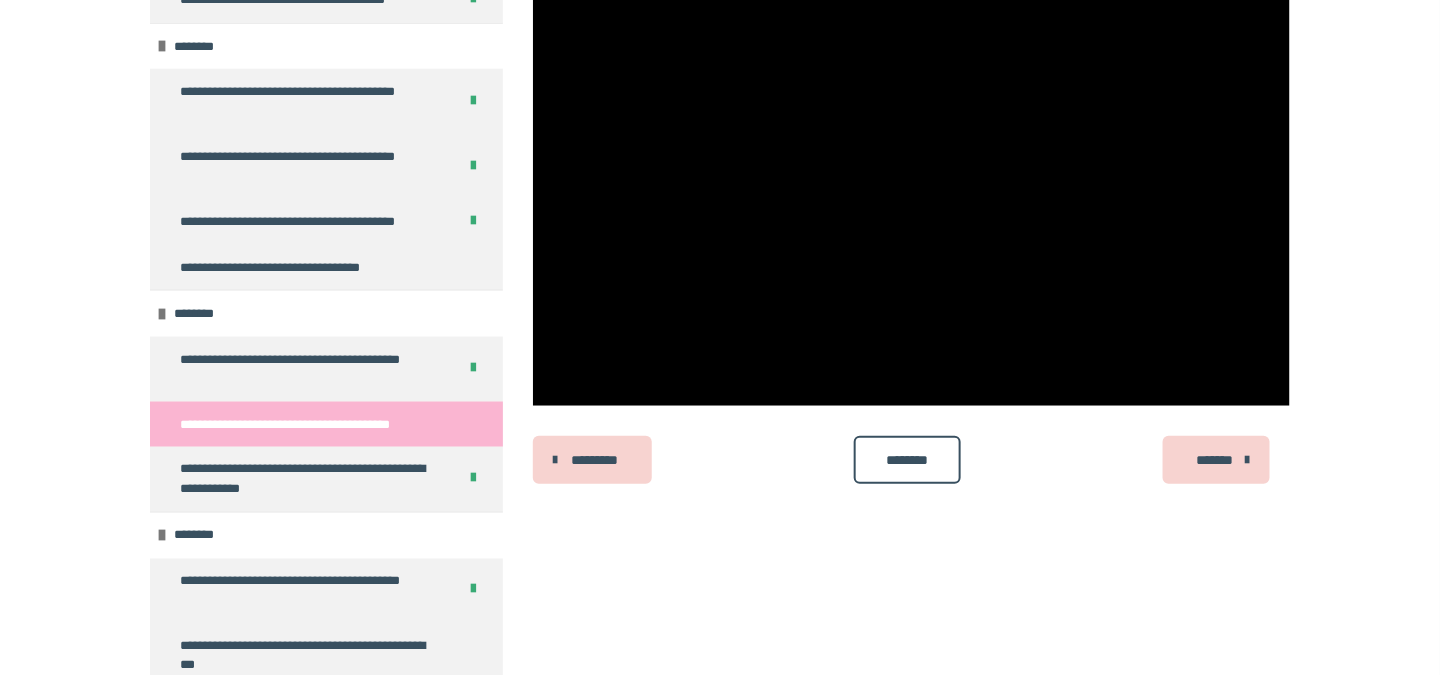 click on "********* ******** *******" at bounding box center (911, 460) 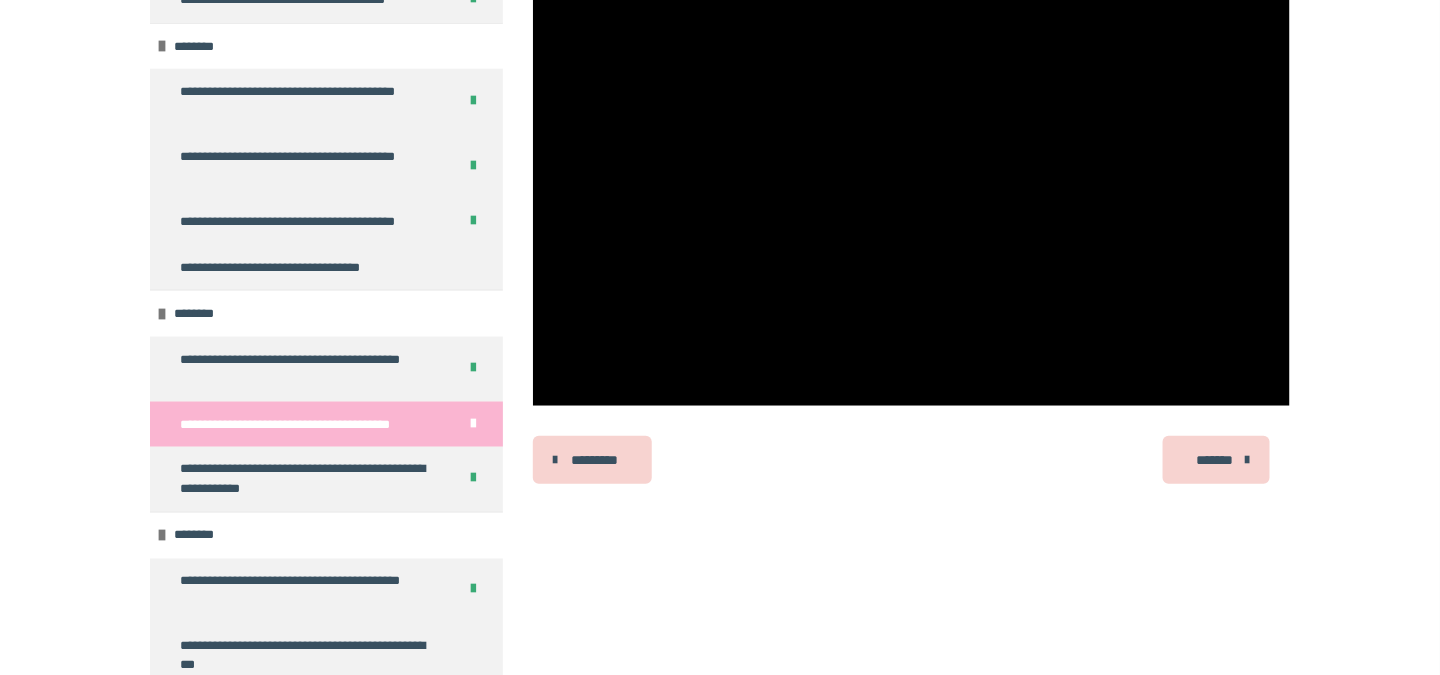 scroll, scrollTop: 352, scrollLeft: 0, axis: vertical 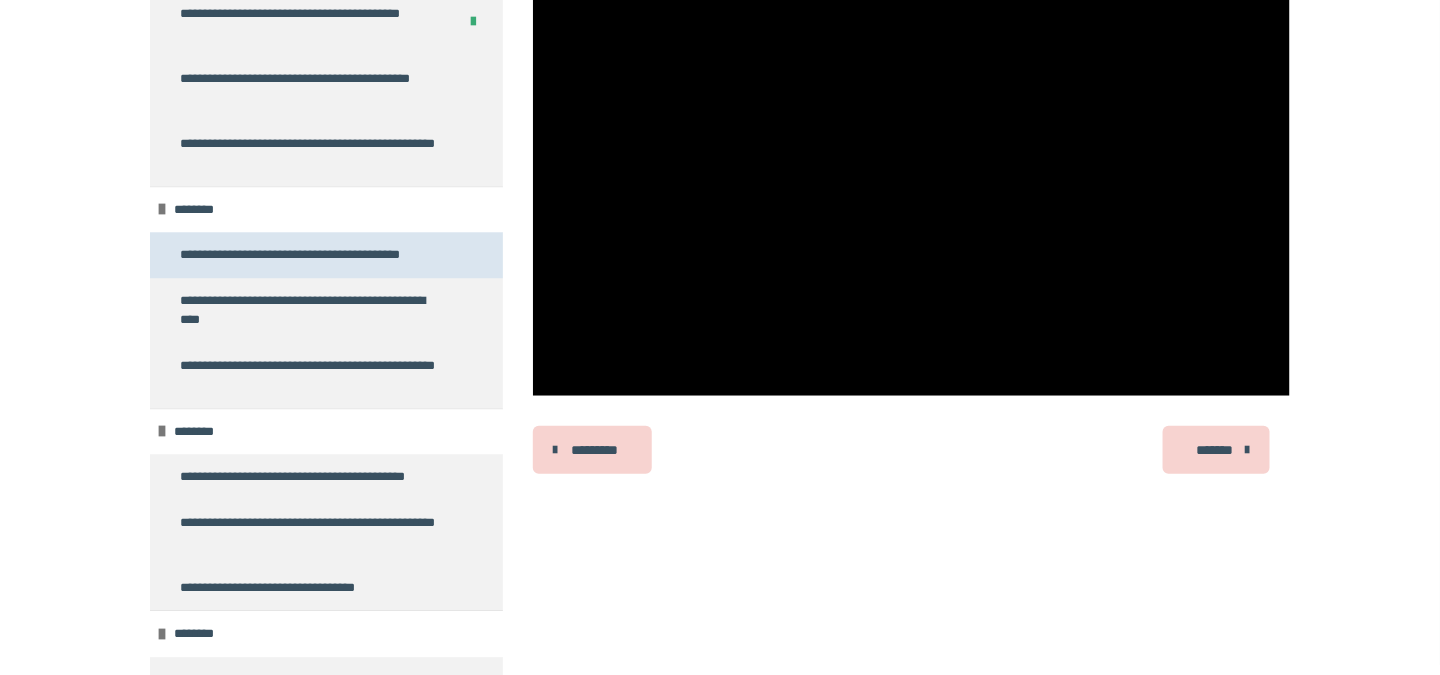 click on "**********" at bounding box center (307, 255) 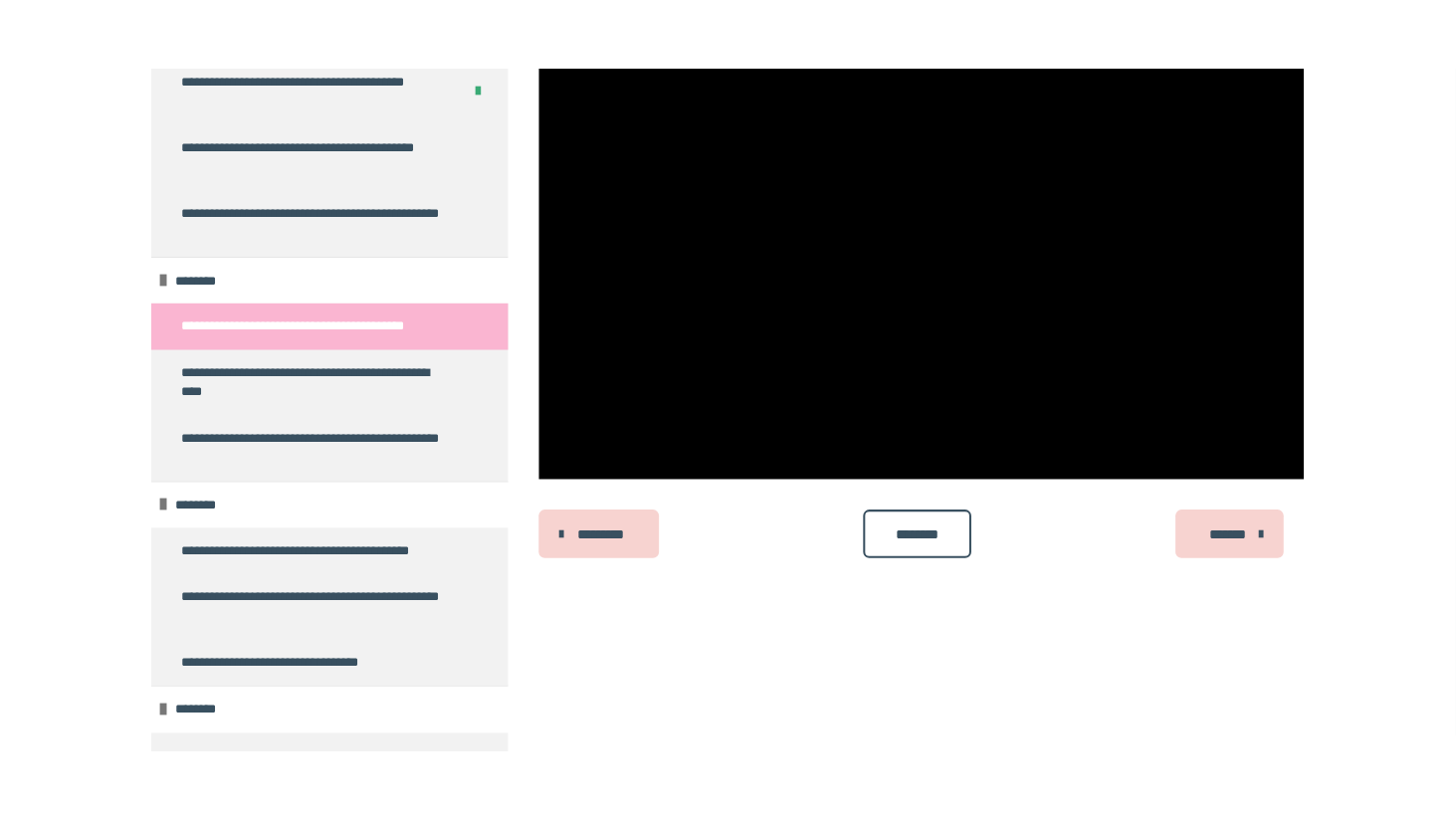 scroll, scrollTop: 400, scrollLeft: 0, axis: vertical 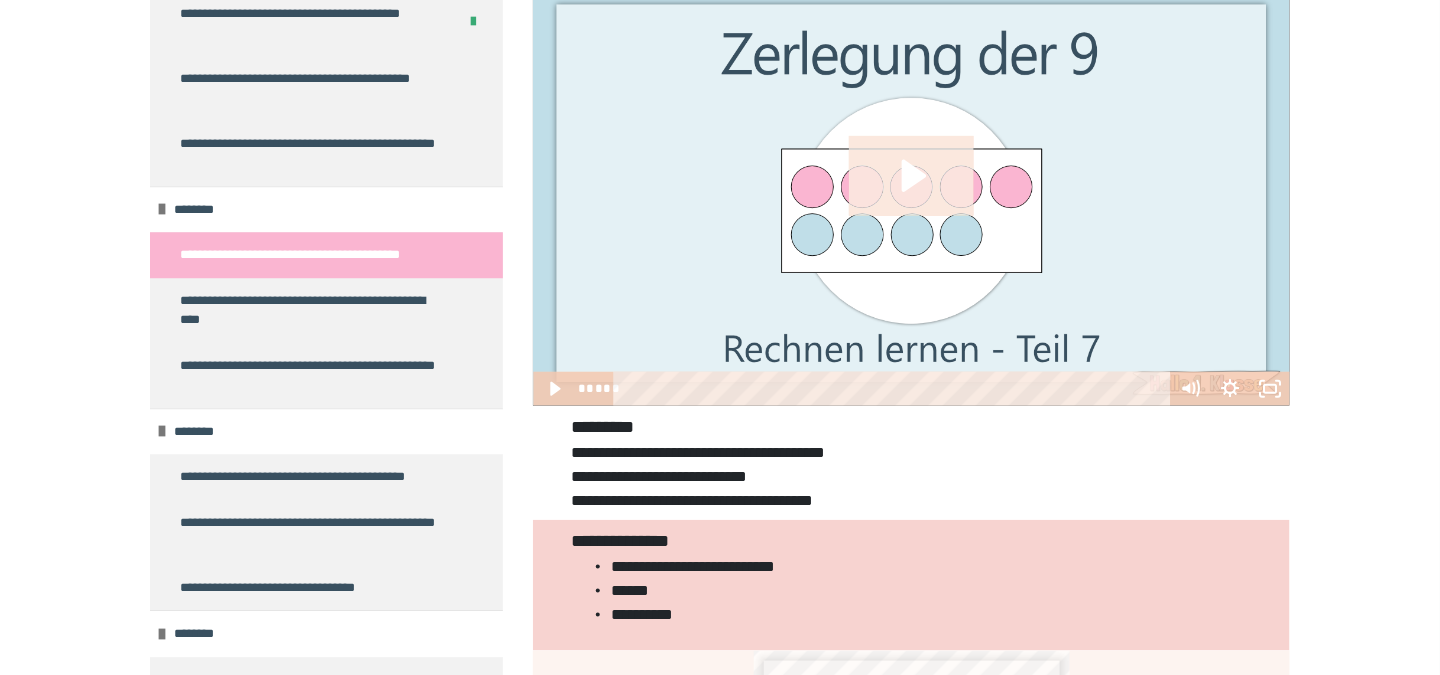 click 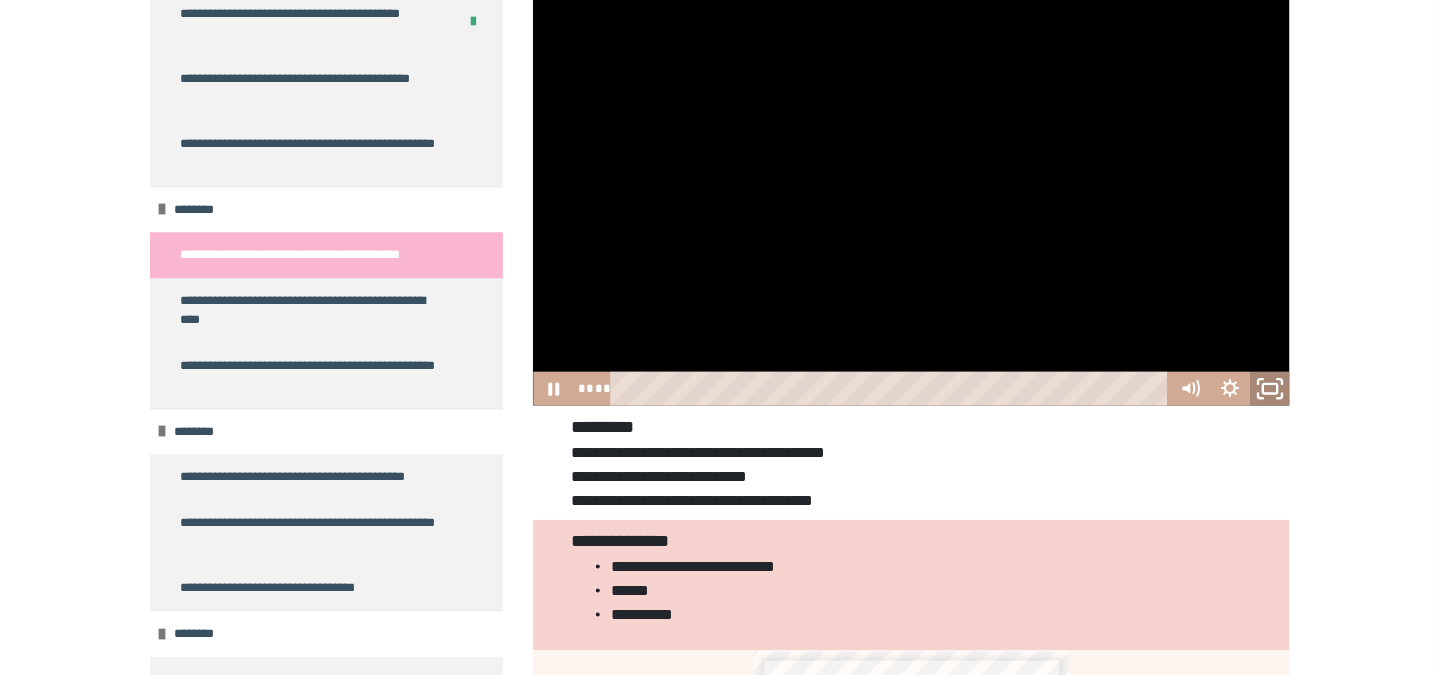 click 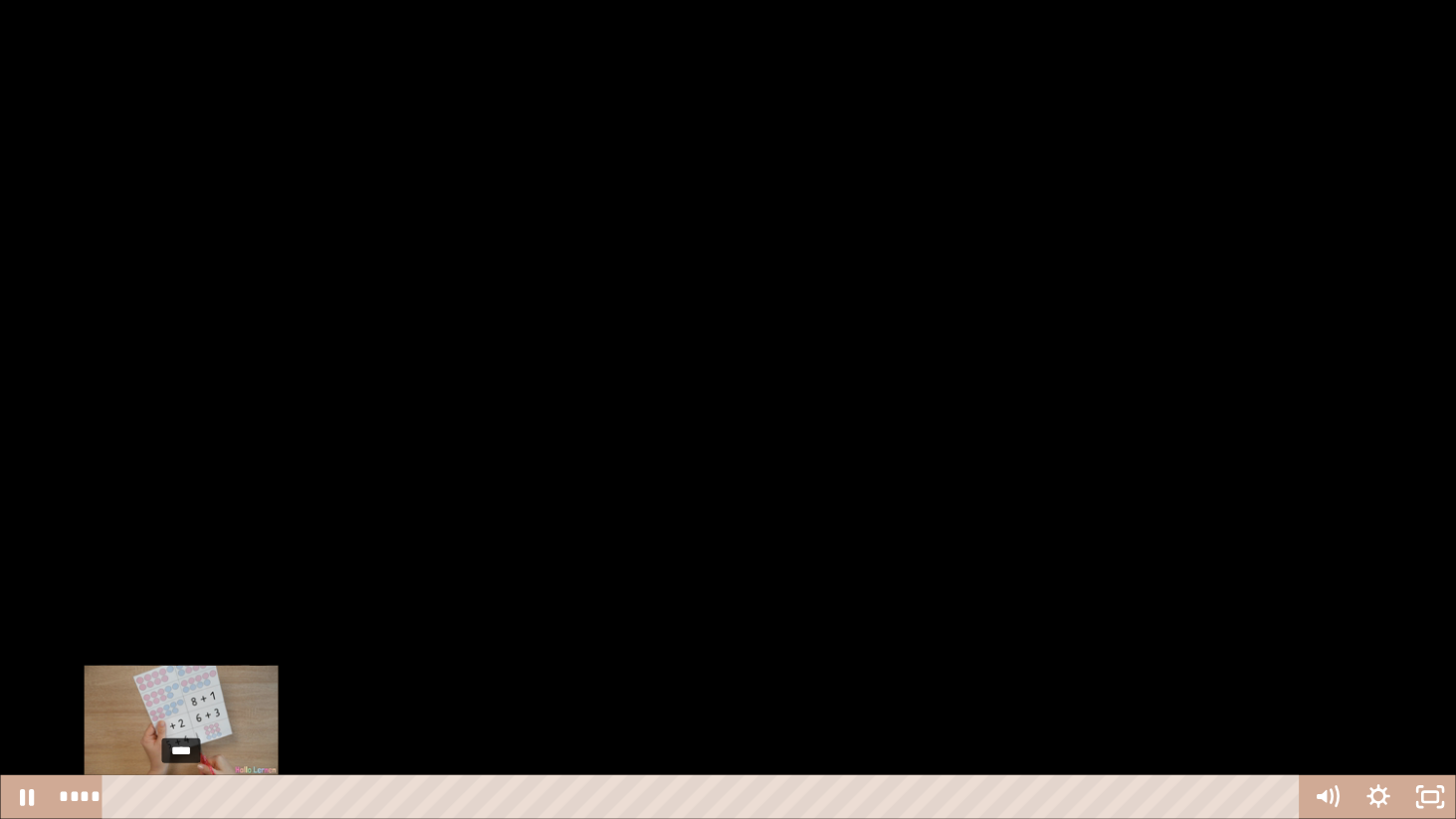 click on "****" at bounding box center [705, 797] 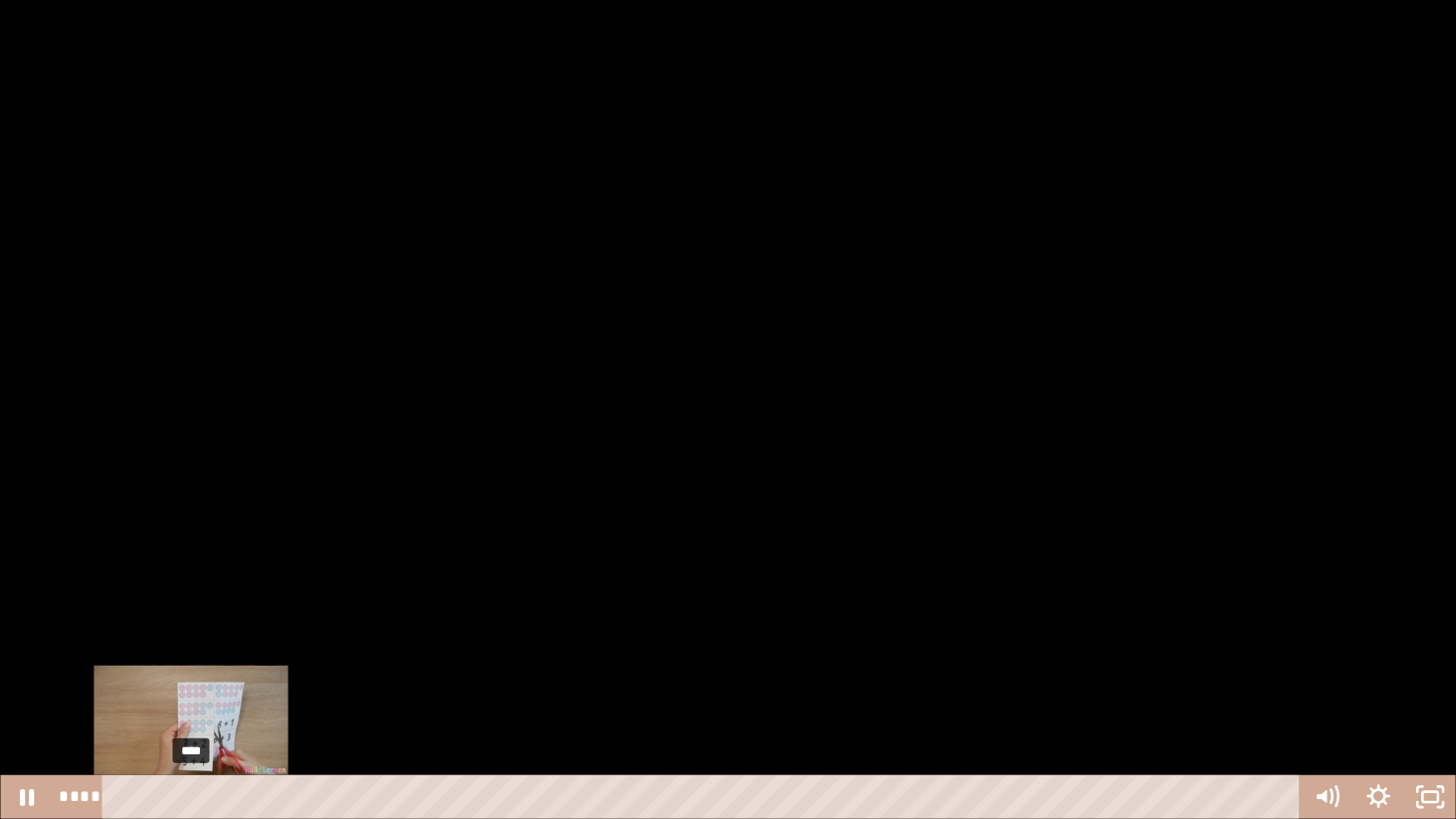 click on "****" at bounding box center (705, 797) 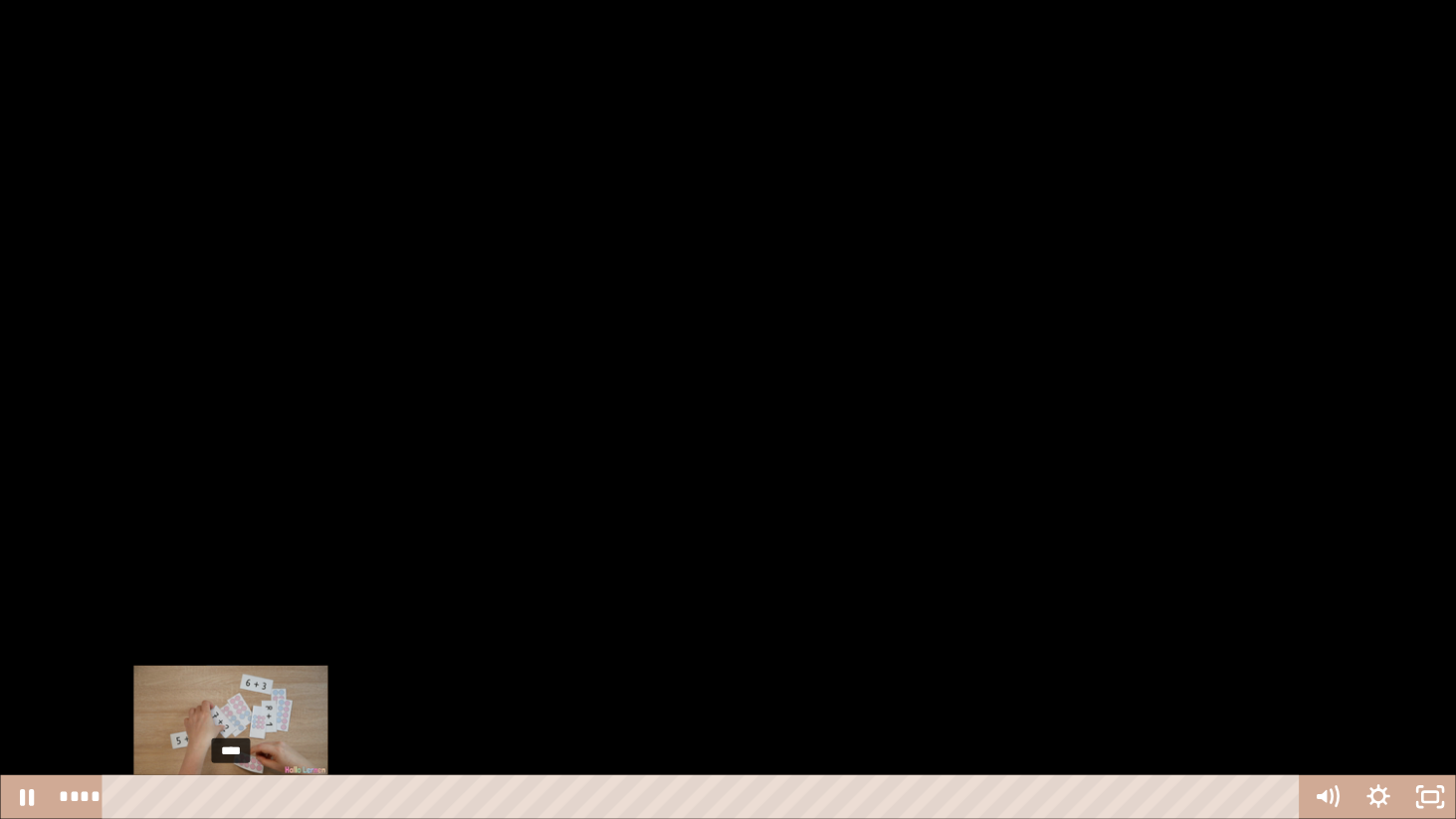 click on "****" at bounding box center [705, 797] 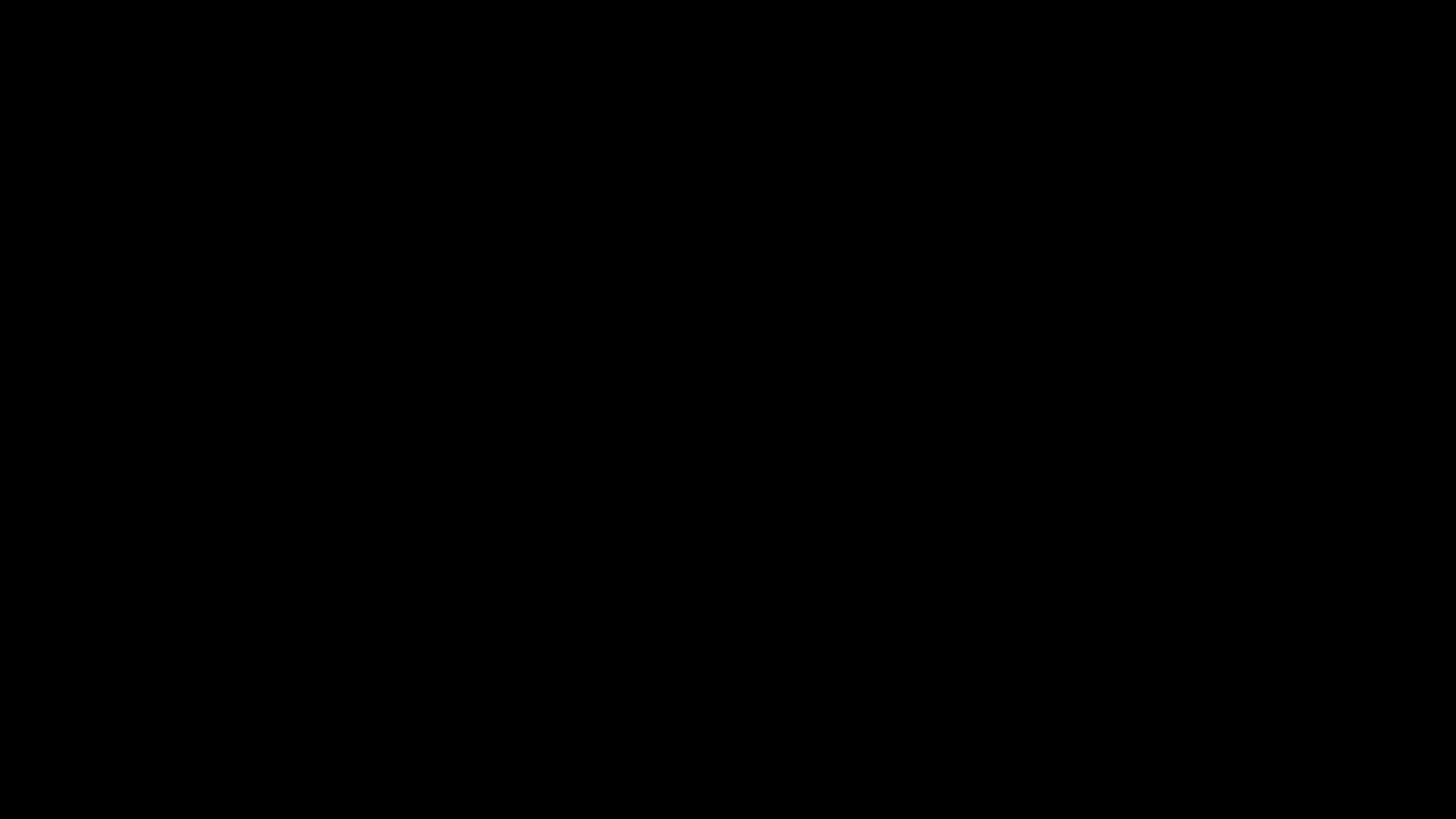 click at bounding box center (728, 409) 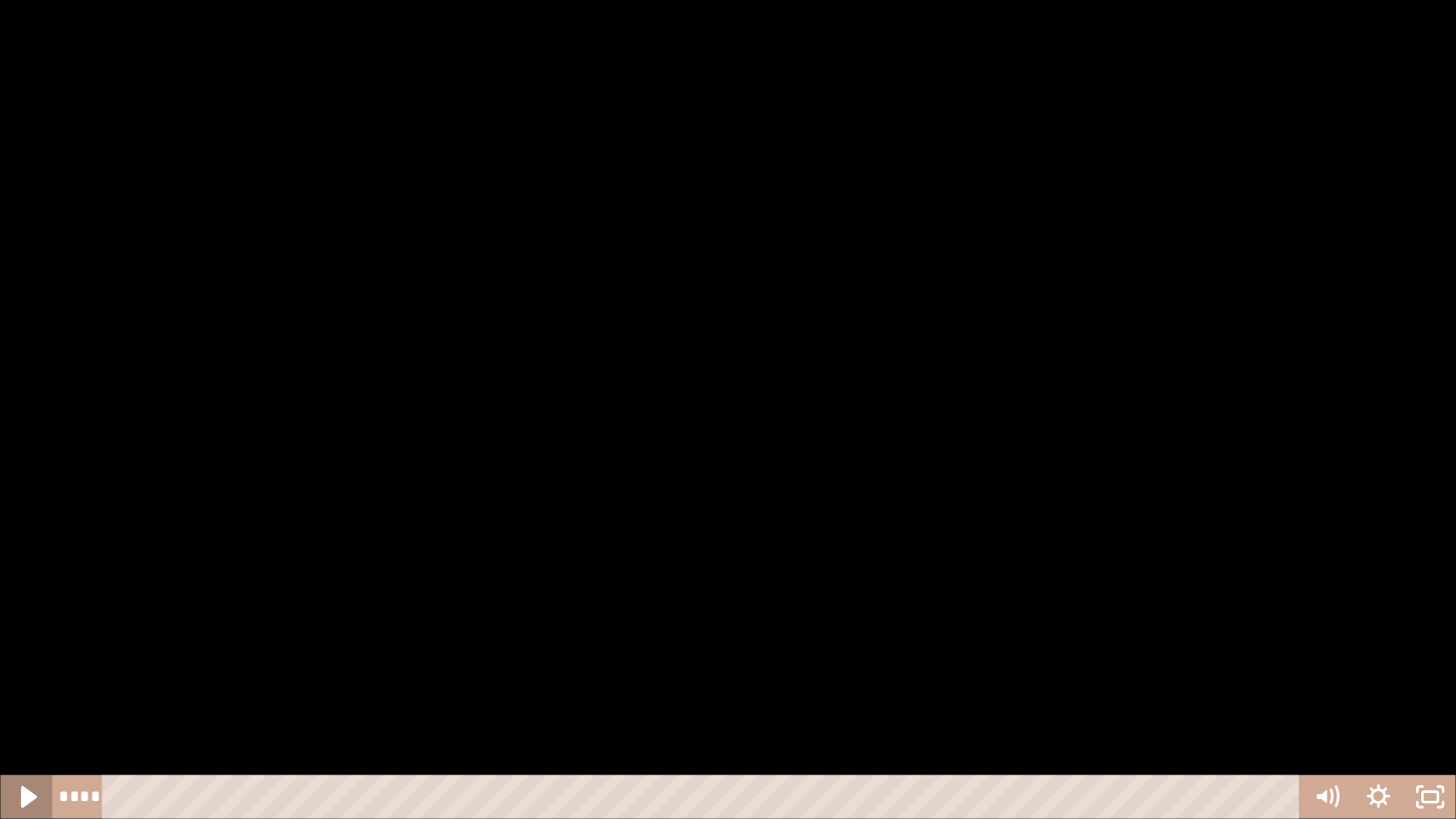 click 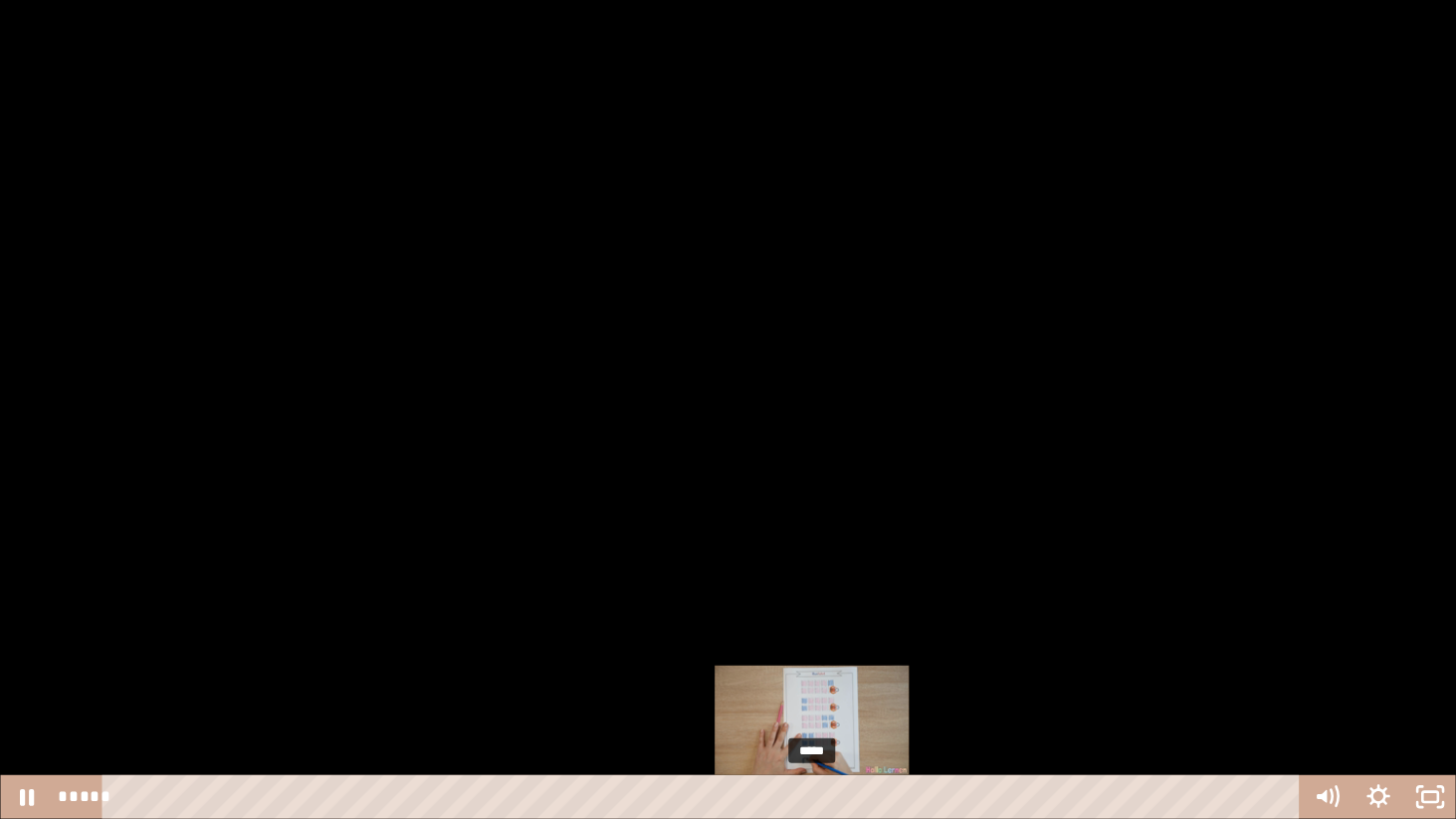click on "*****" at bounding box center [705, 797] 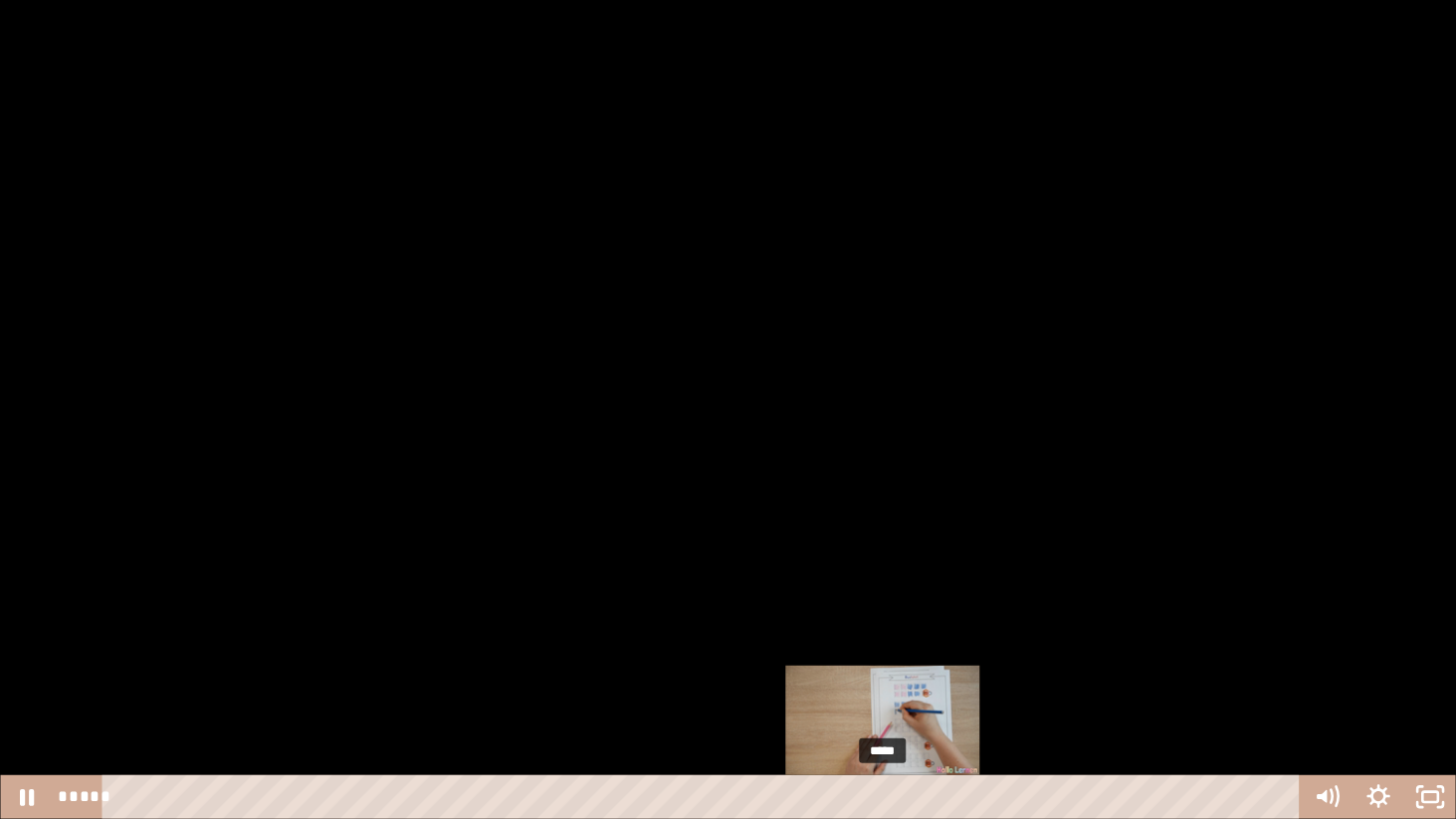 click on "*****" at bounding box center (705, 797) 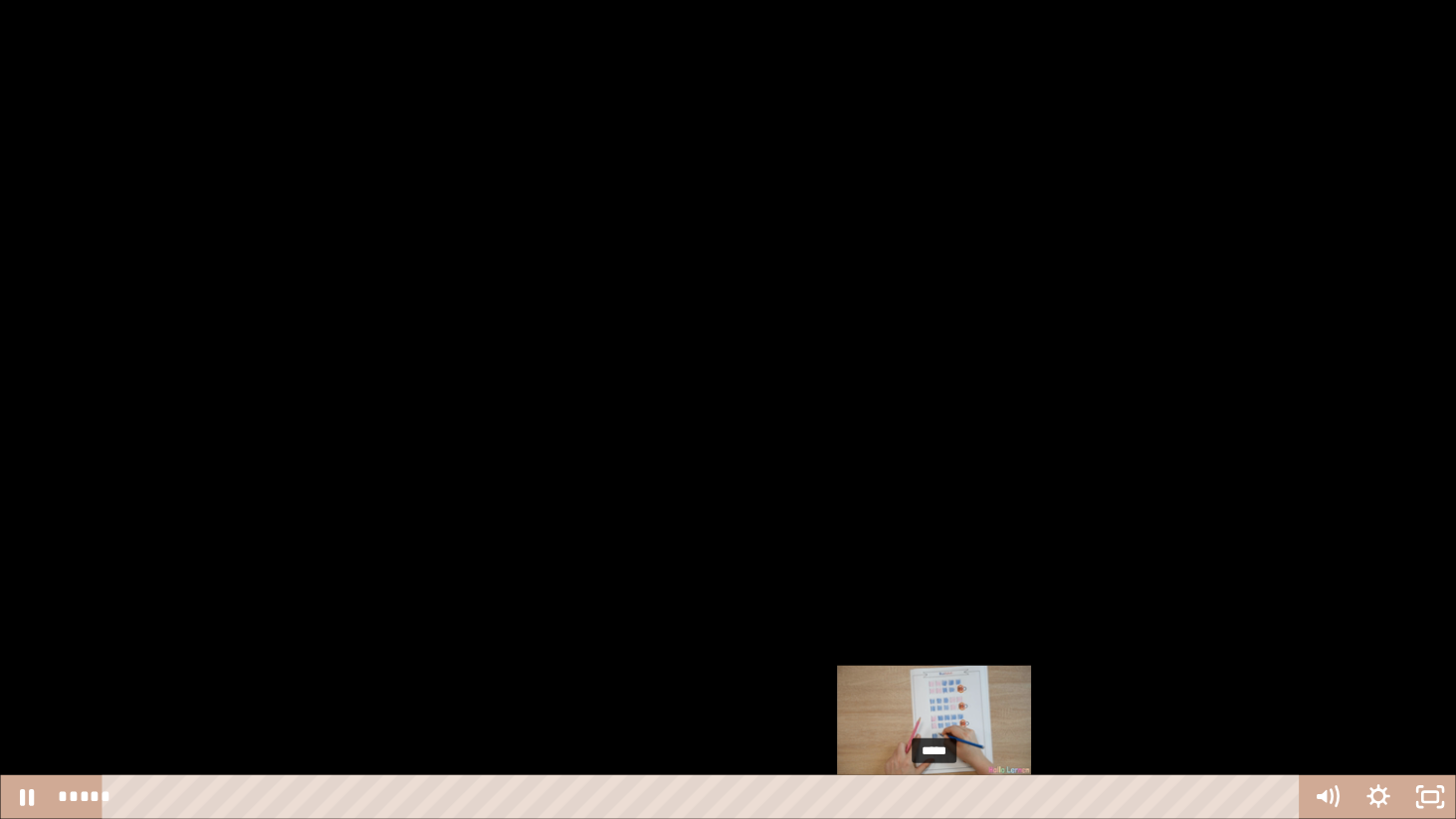 click on "*****" at bounding box center [705, 797] 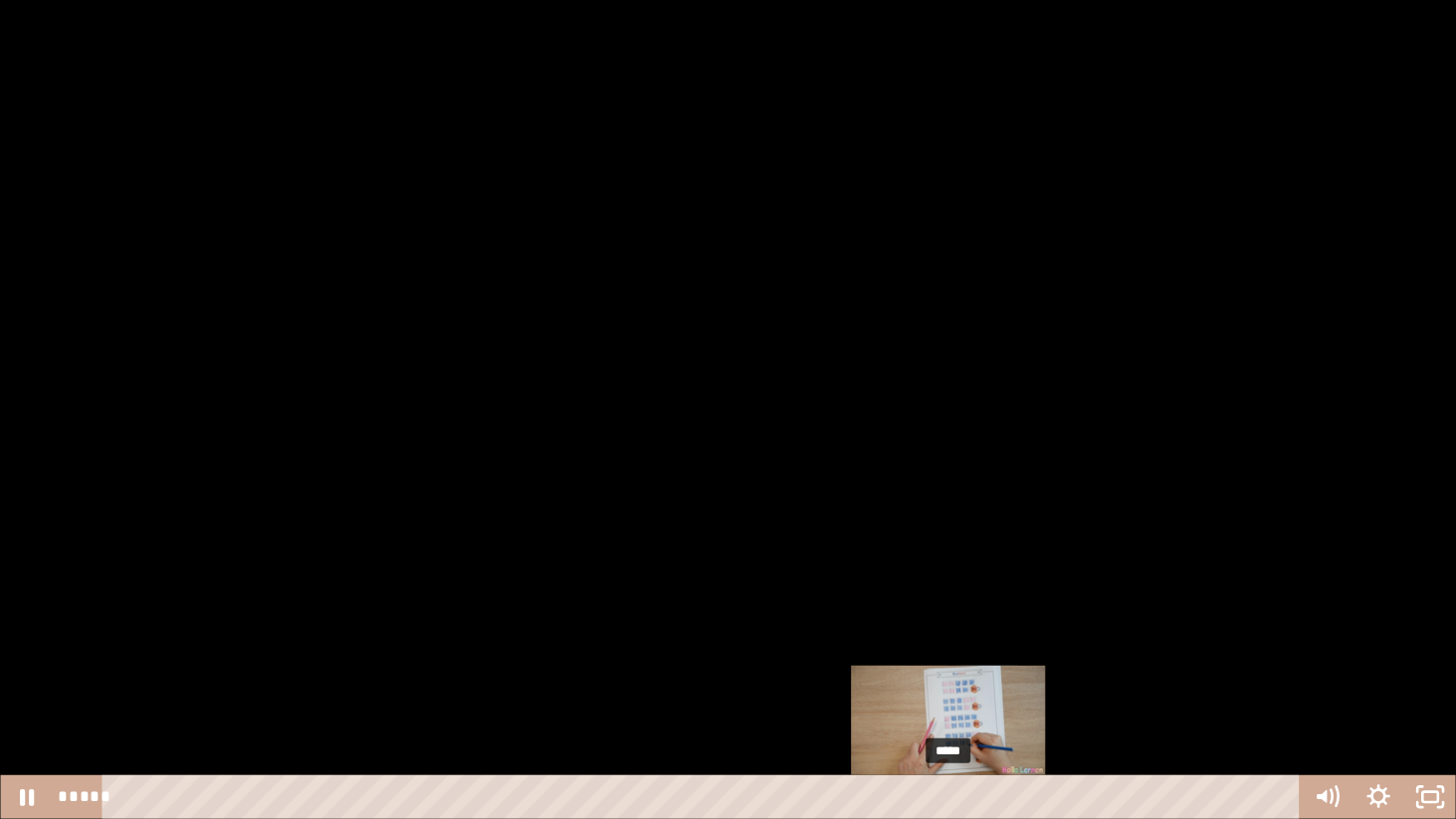 click on "*****" at bounding box center (705, 797) 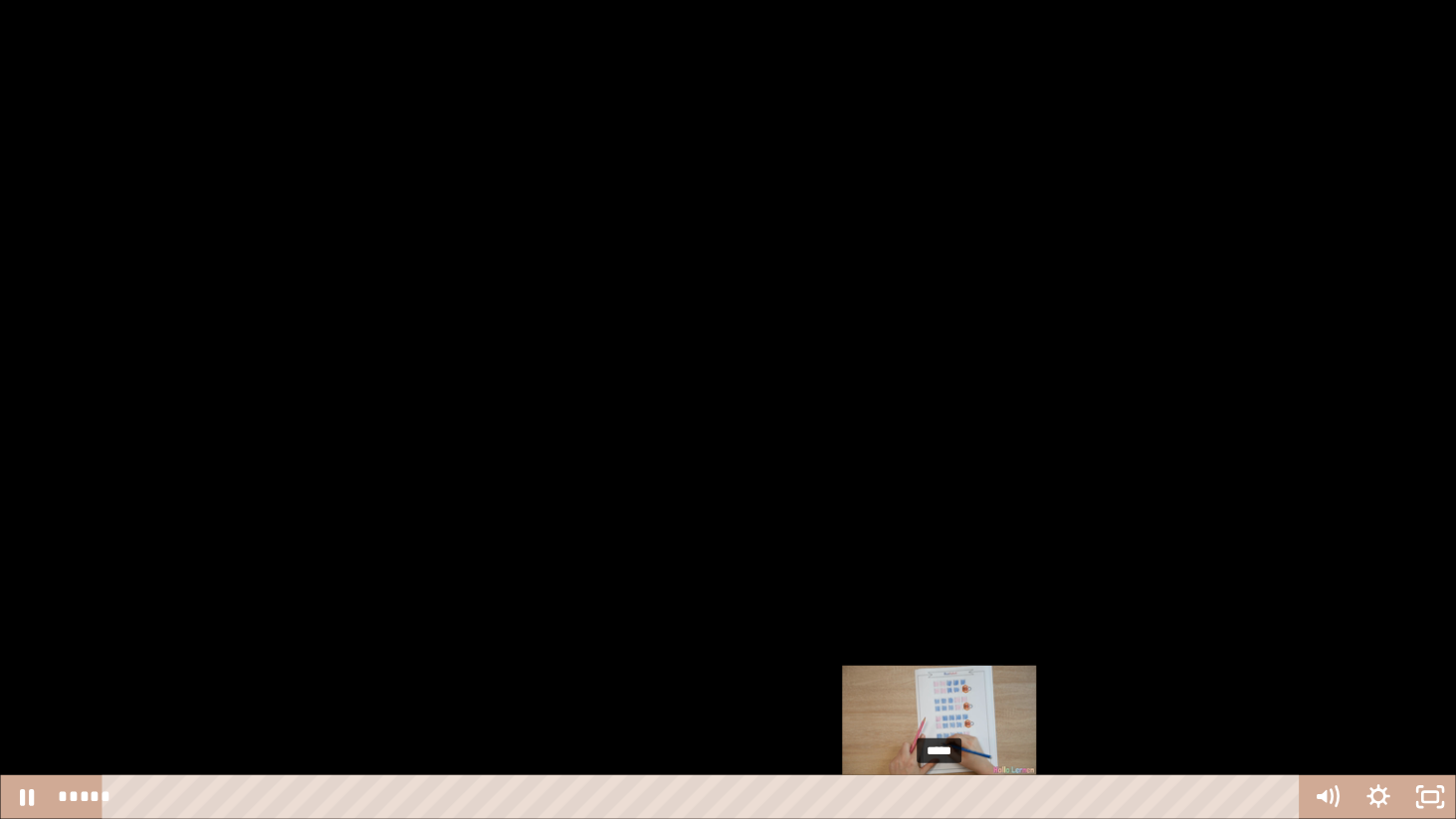 click on "*****" at bounding box center [705, 797] 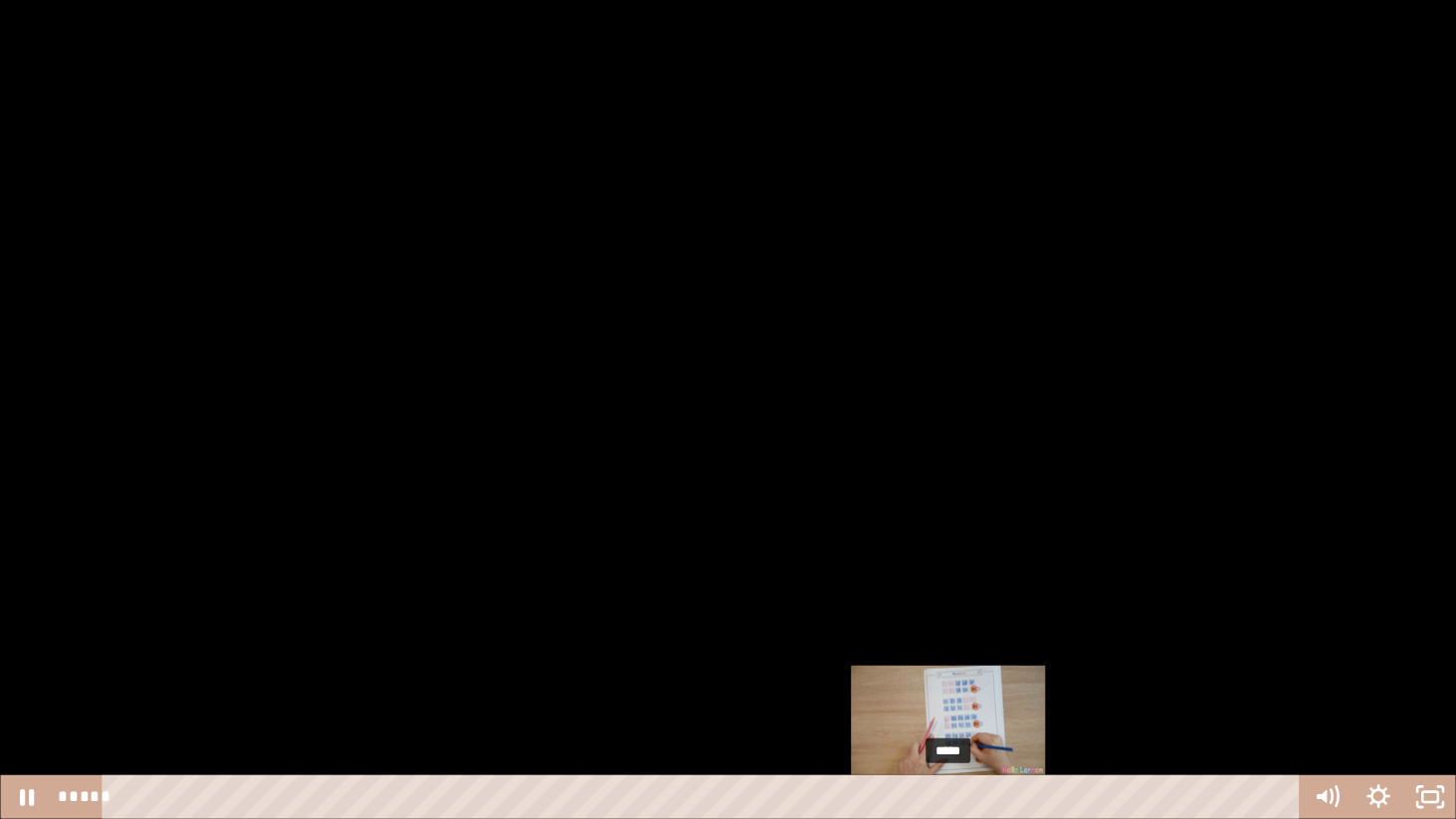 click on "*****" at bounding box center [705, 797] 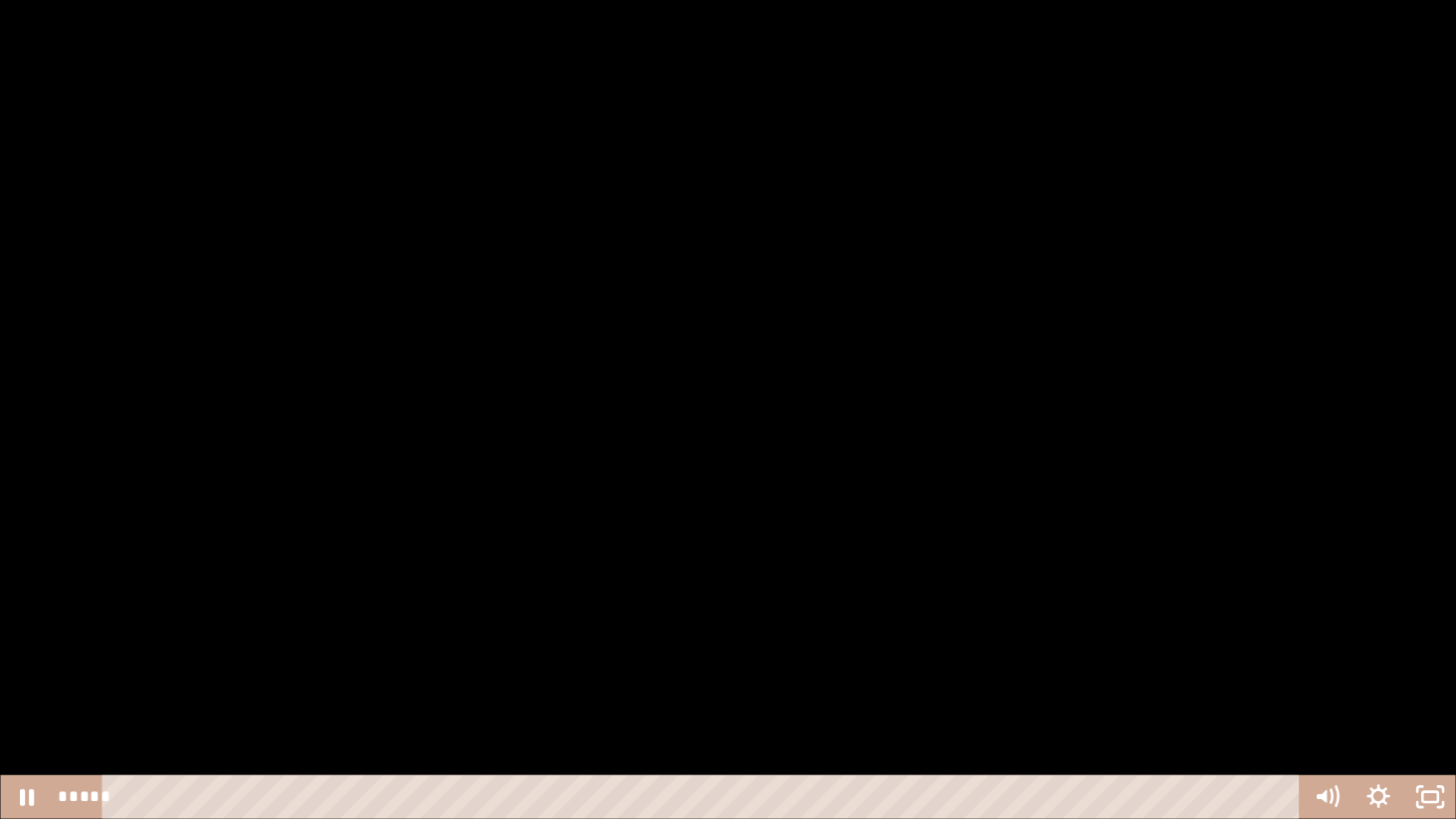 click at bounding box center (728, 409) 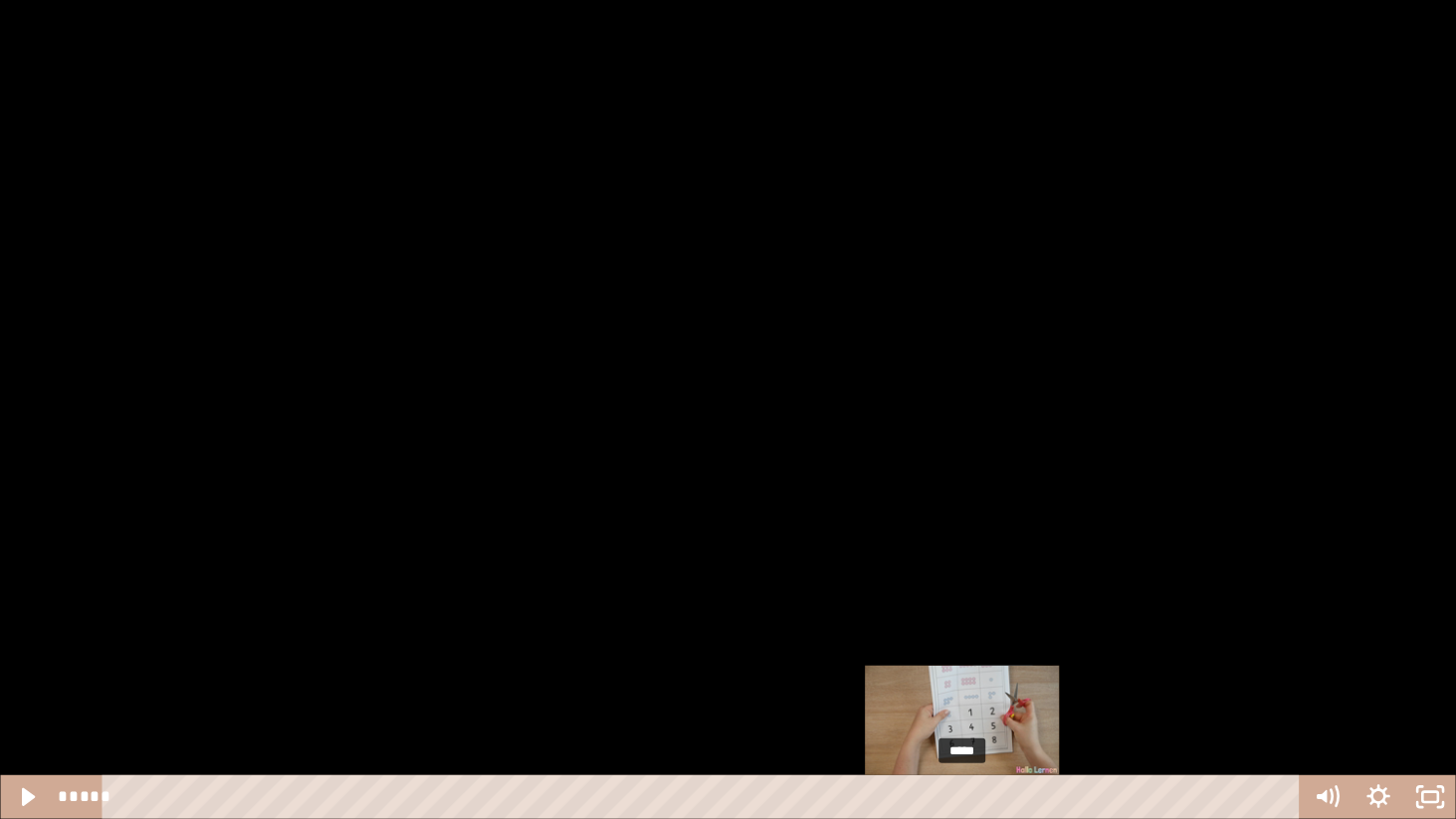 click on "*****" at bounding box center (705, 797) 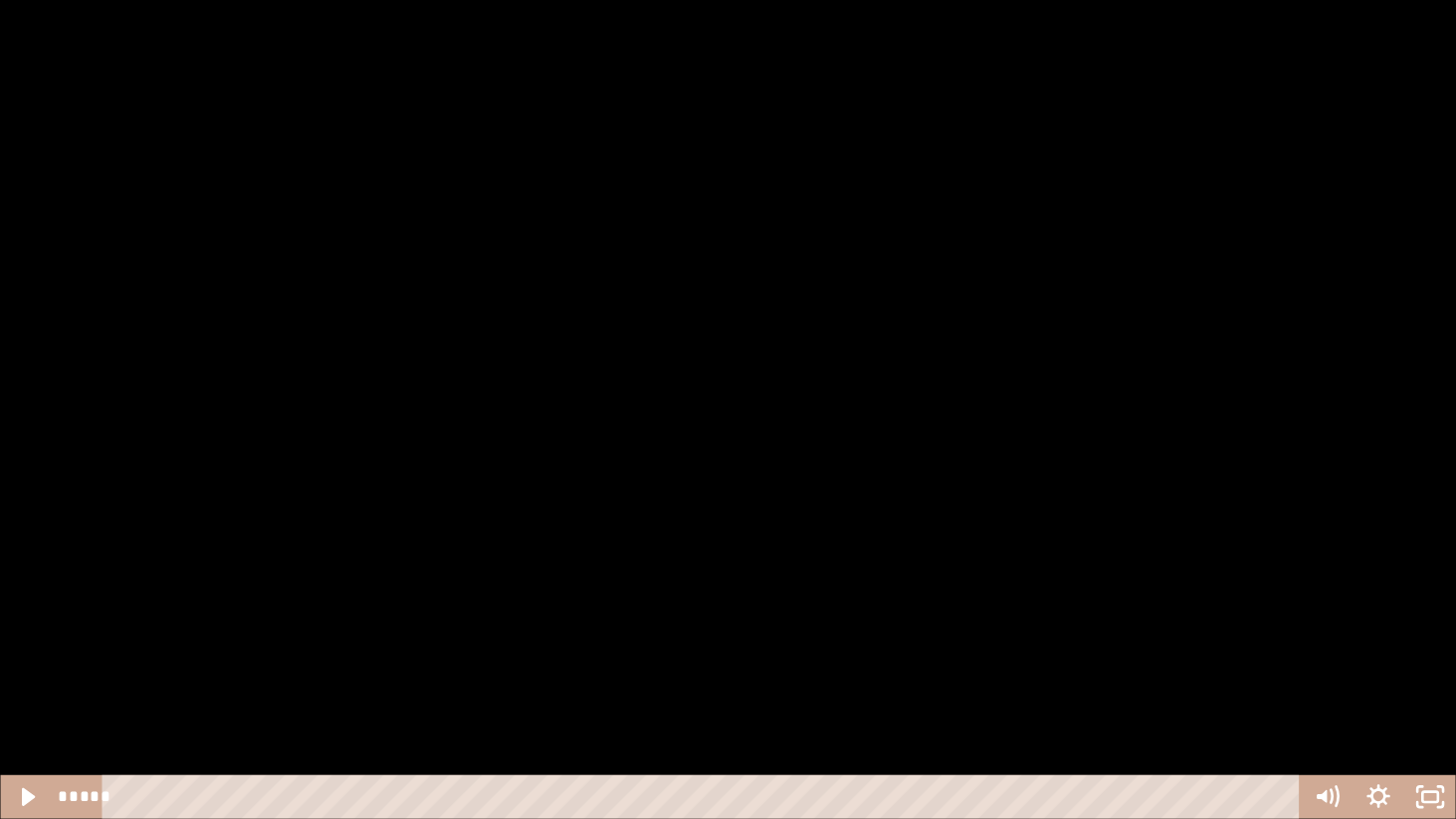 click at bounding box center [728, 409] 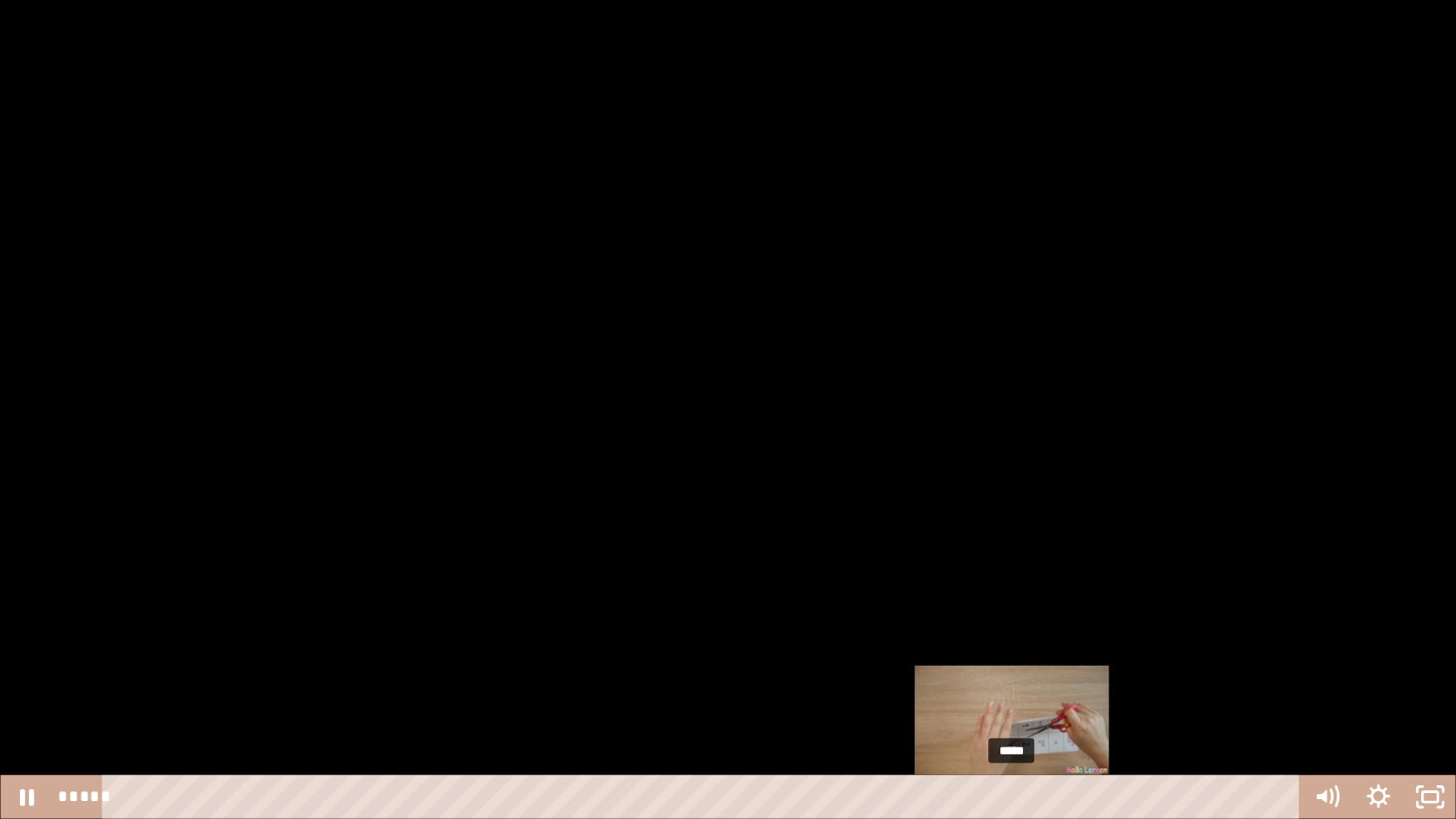 click on "*****" at bounding box center (705, 797) 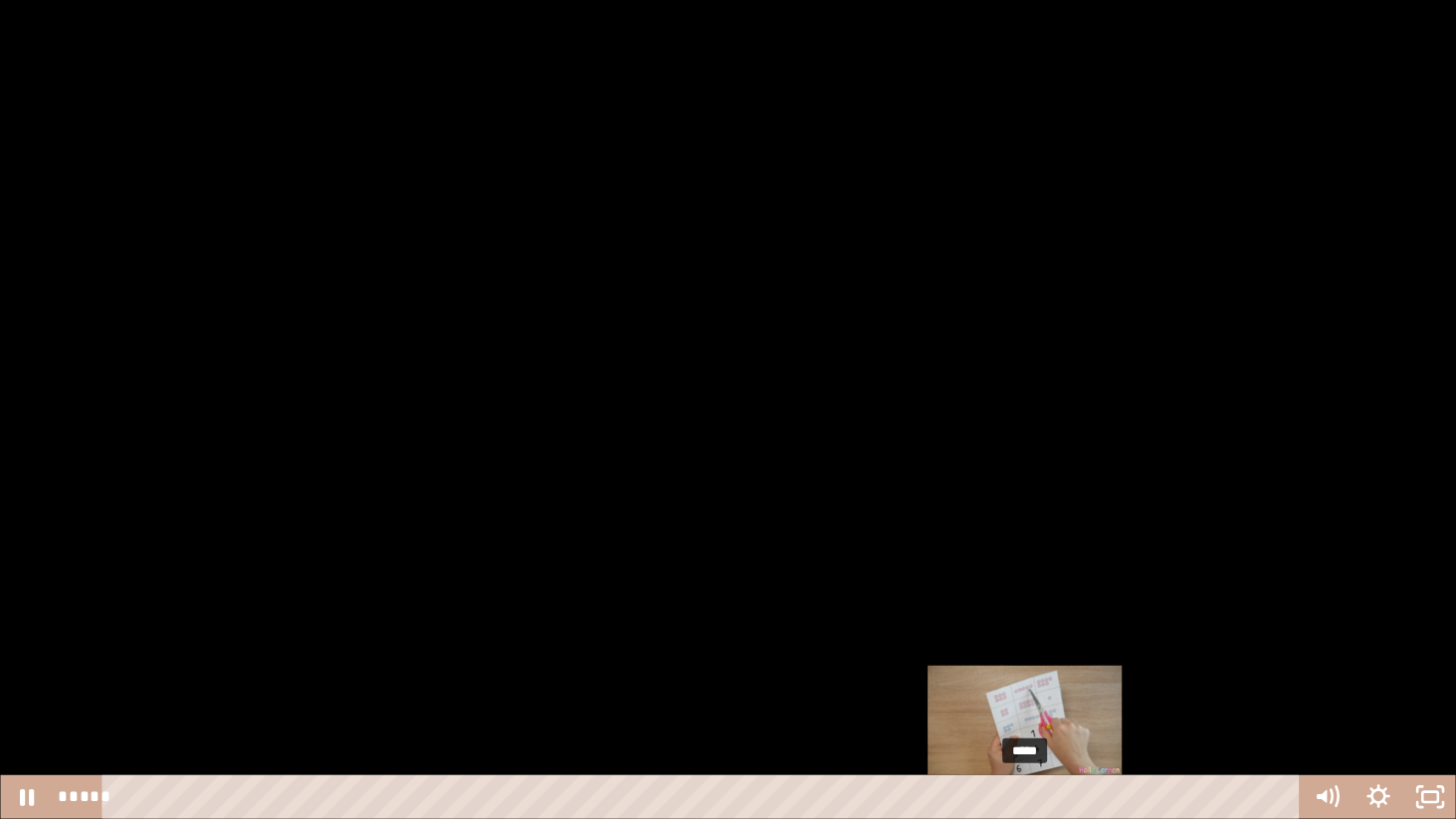 click on "*****" at bounding box center (705, 797) 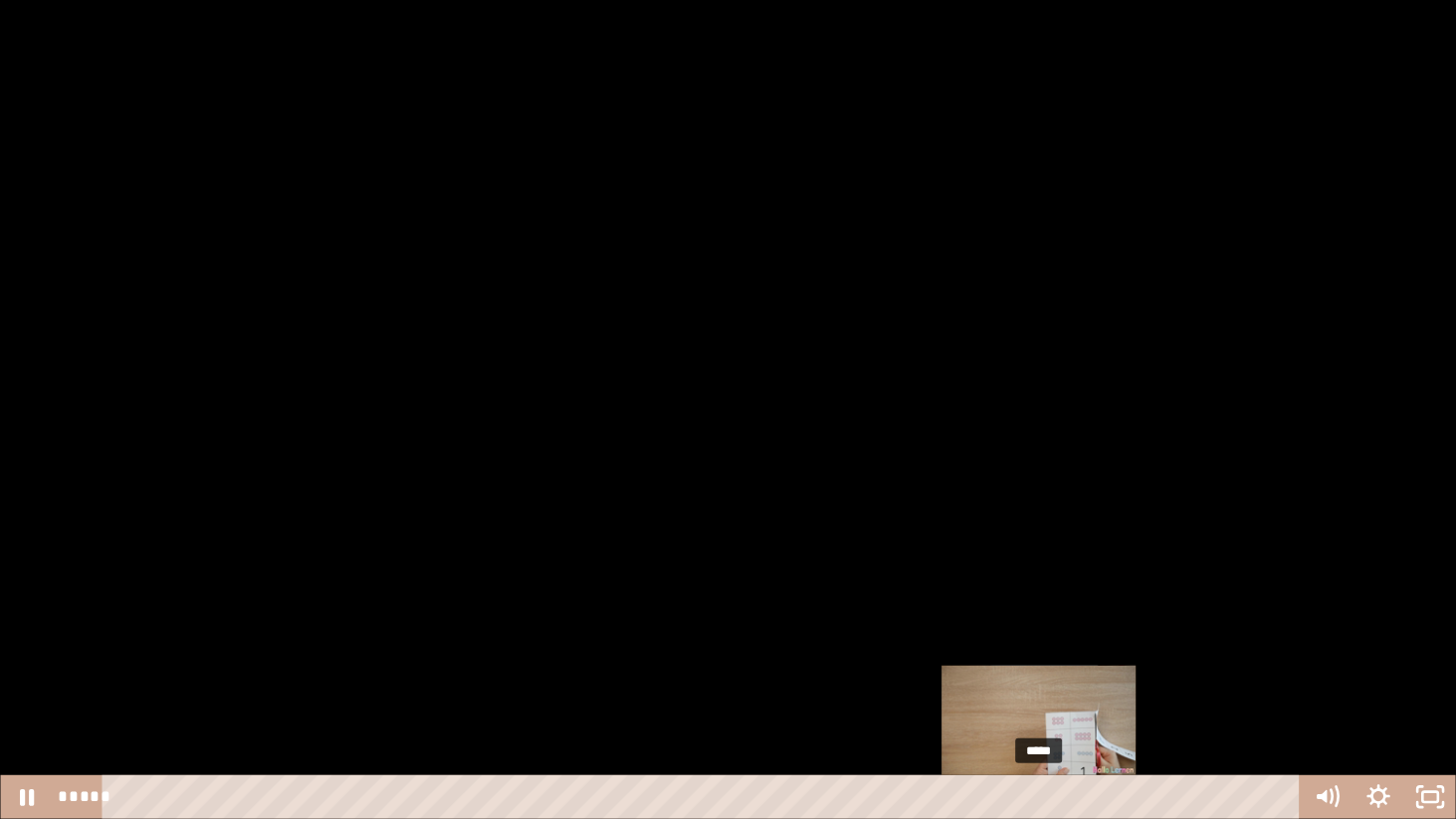 click on "*****" at bounding box center [705, 797] 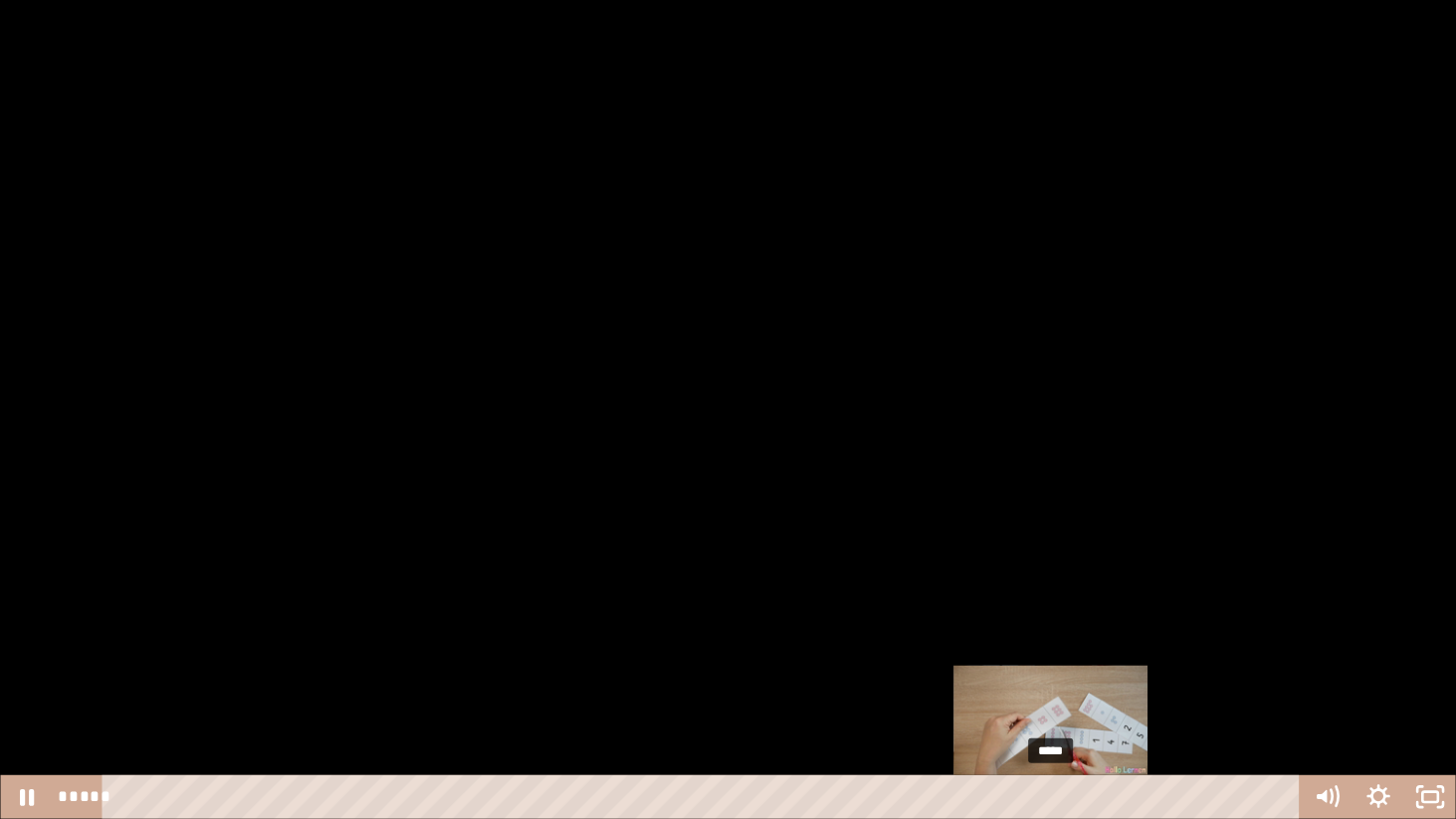 click on "*****" at bounding box center (705, 797) 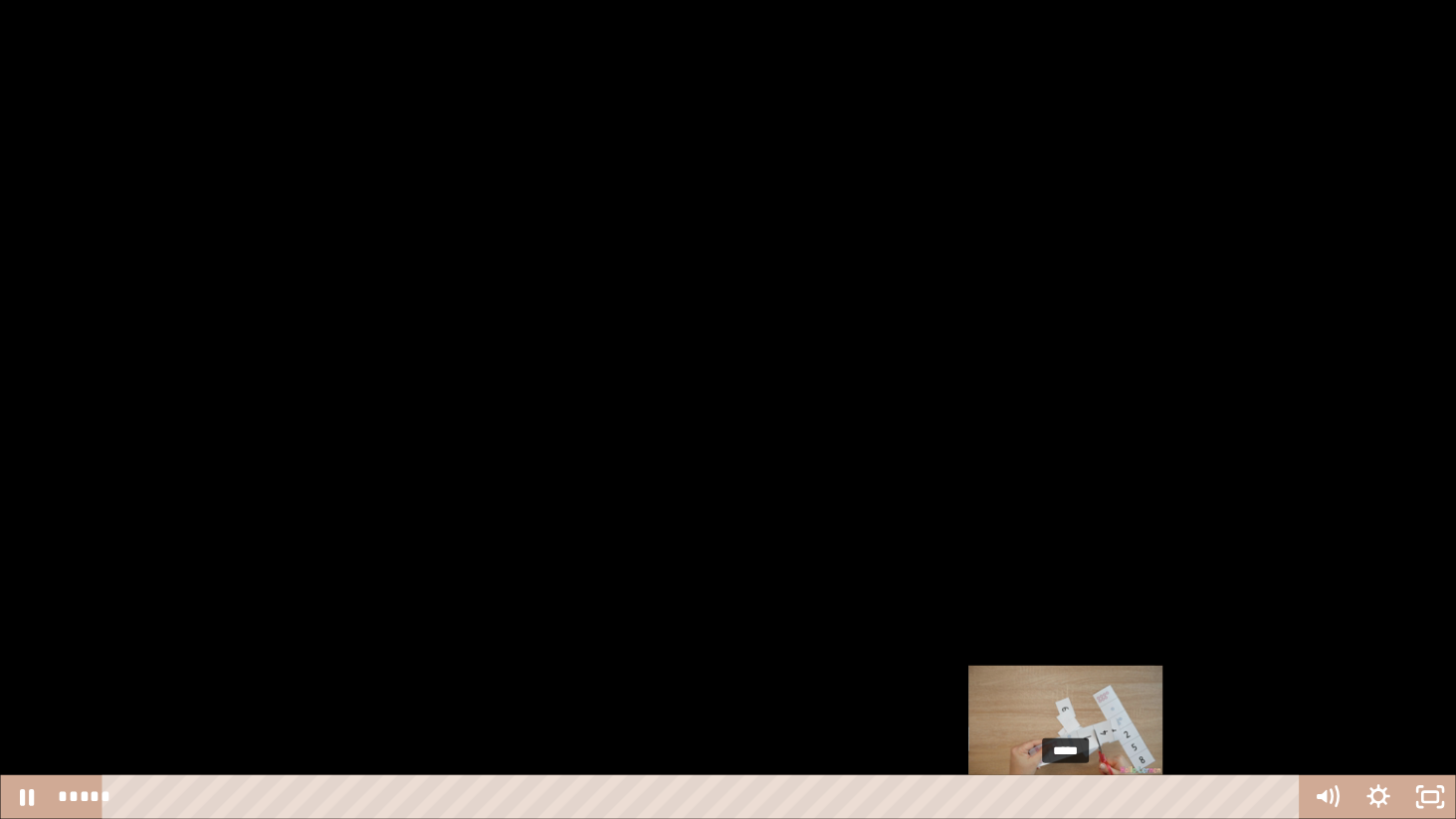 click on "*****" at bounding box center (705, 797) 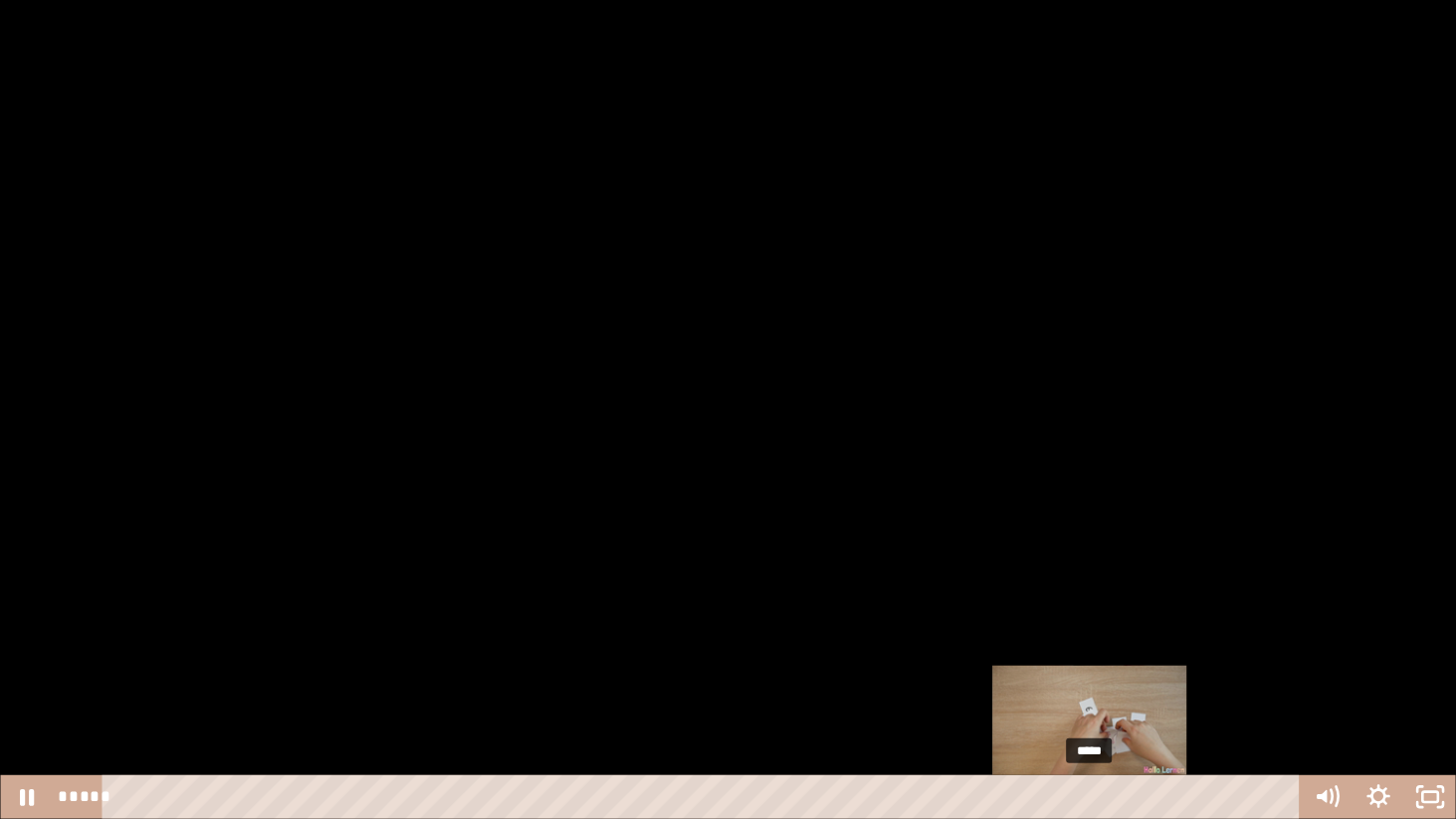 click on "*****" at bounding box center [705, 797] 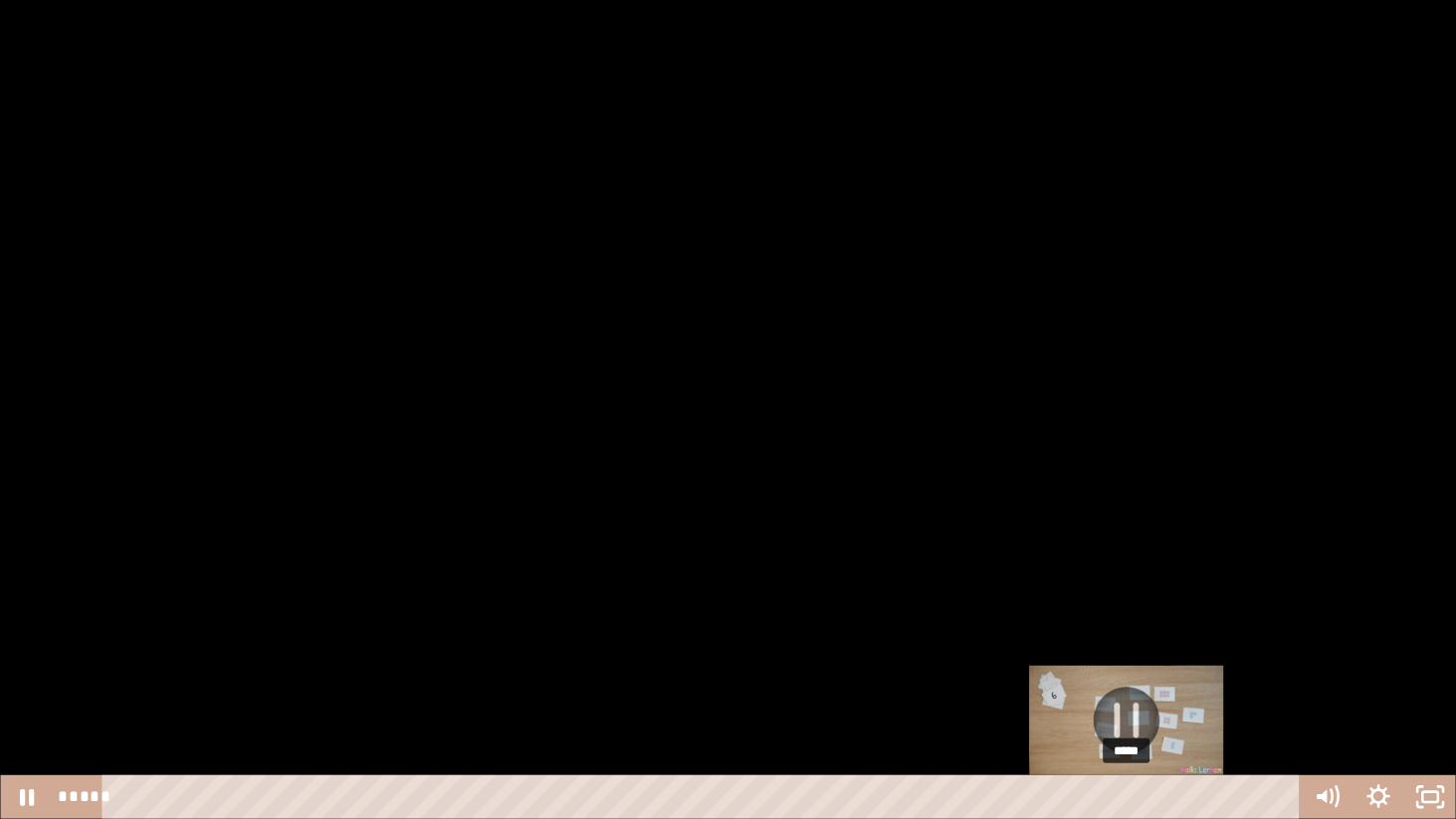 click on "*****" at bounding box center [705, 797] 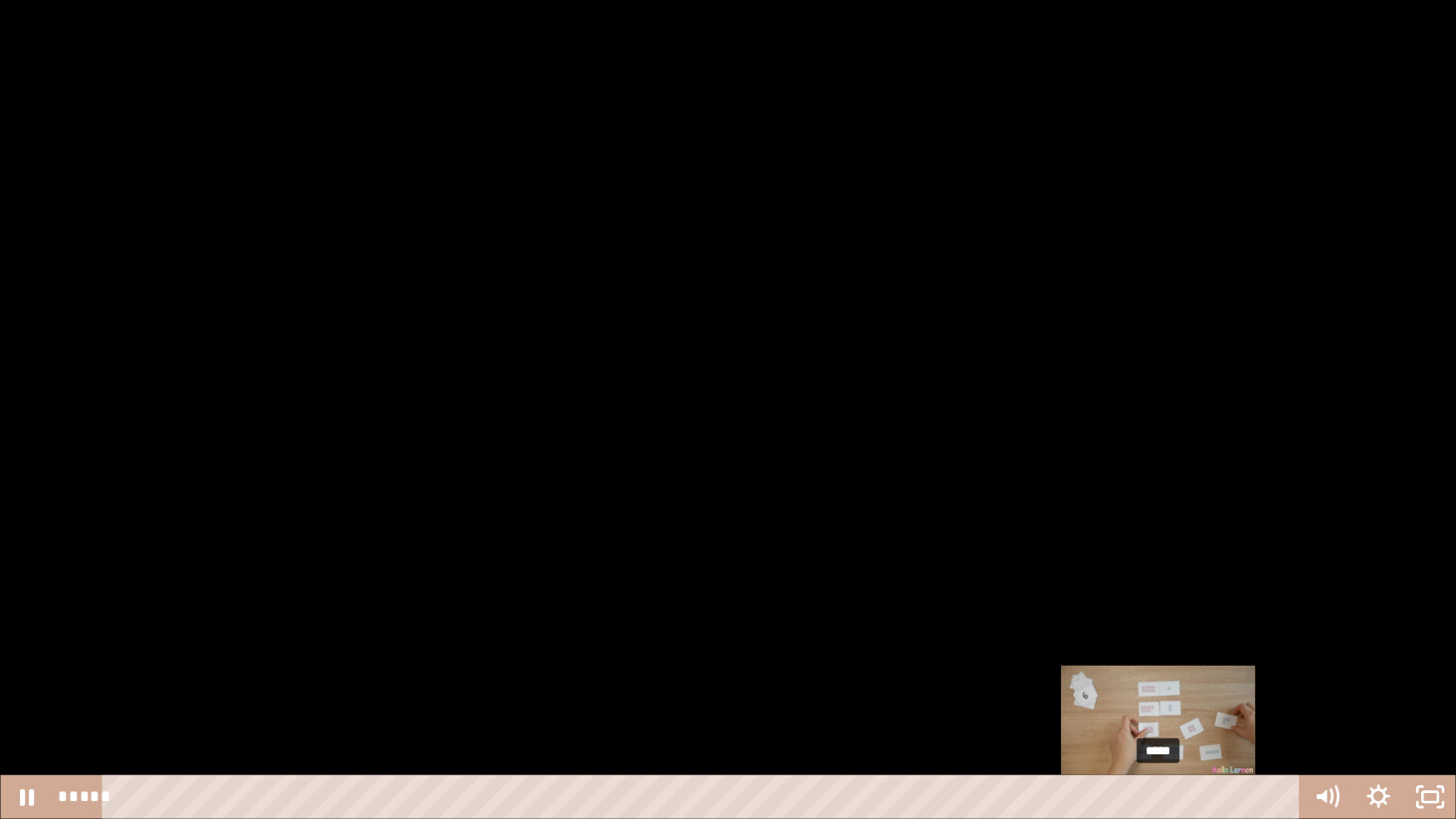 click on "*****" at bounding box center (705, 797) 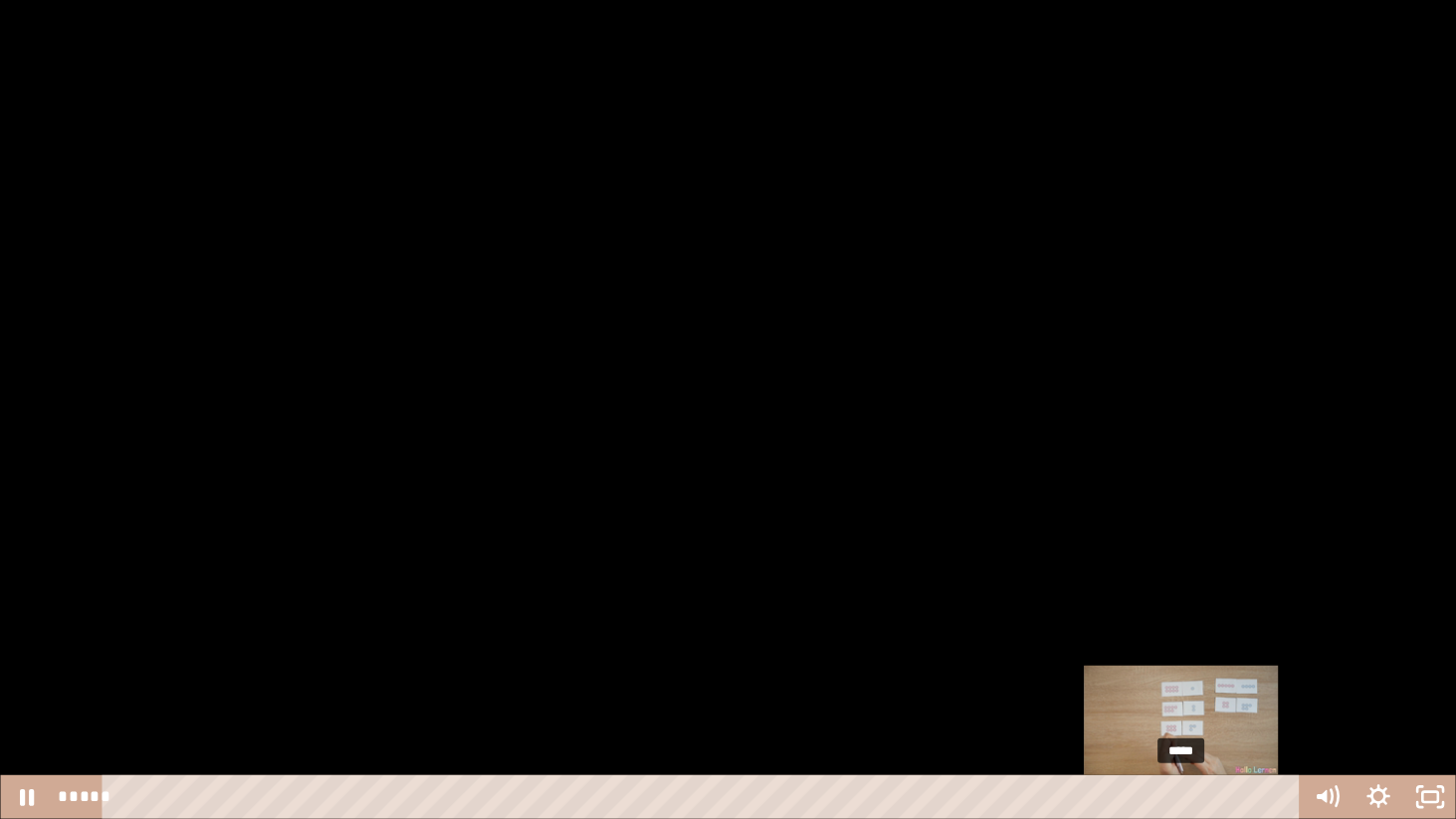 click on "*****" at bounding box center (705, 797) 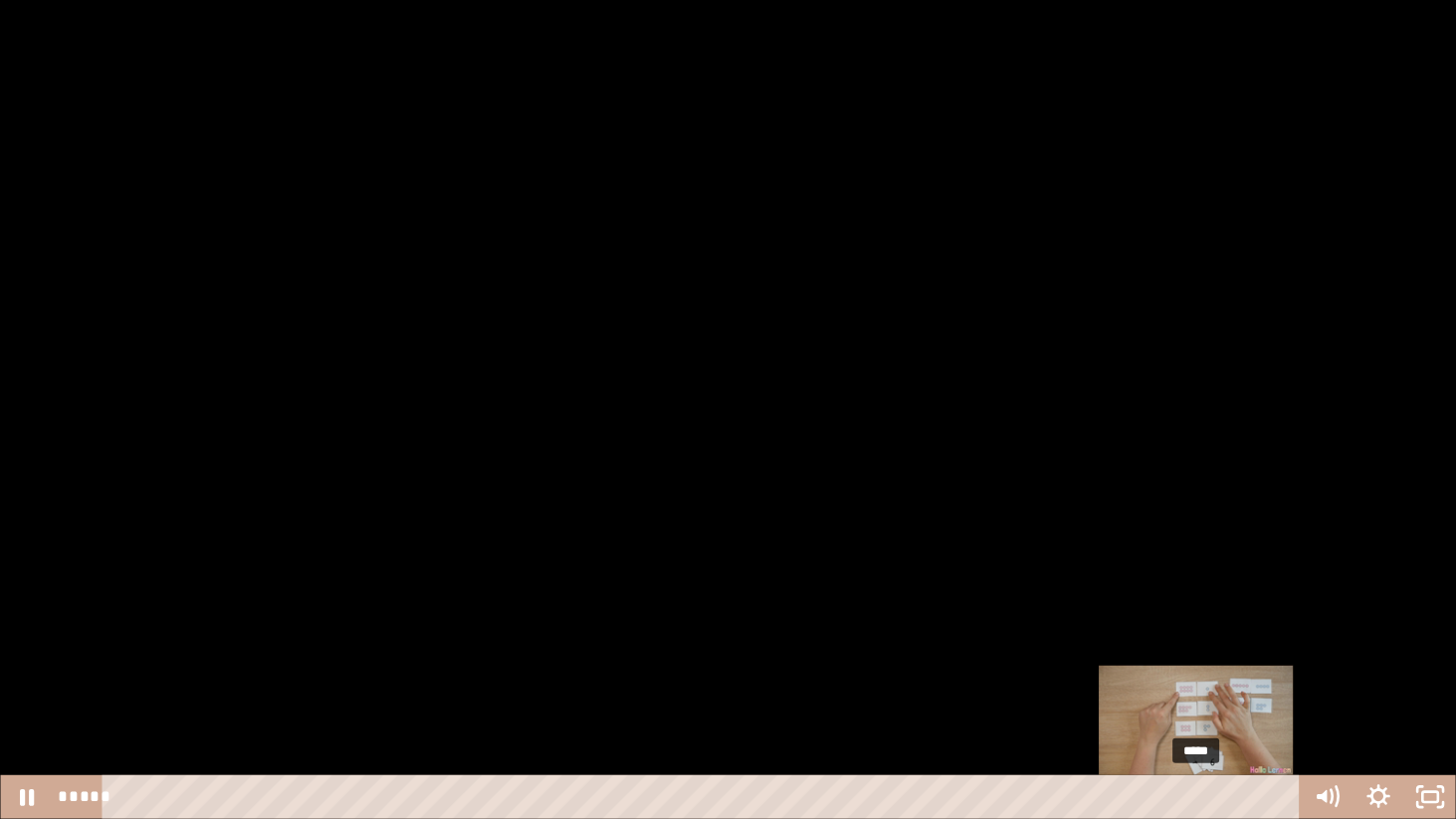 click on "*****" at bounding box center [705, 797] 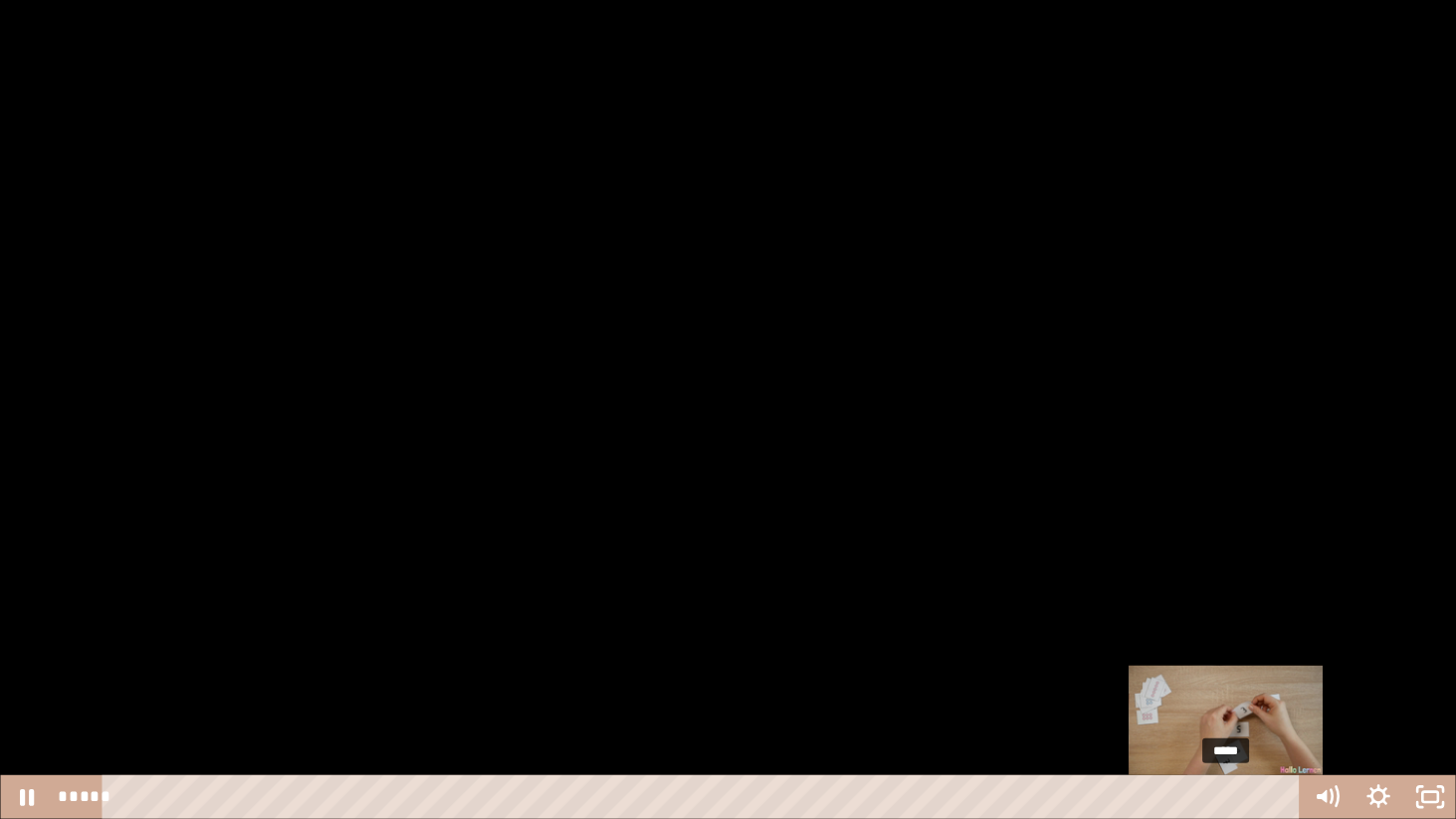 click on "*****" at bounding box center (705, 797) 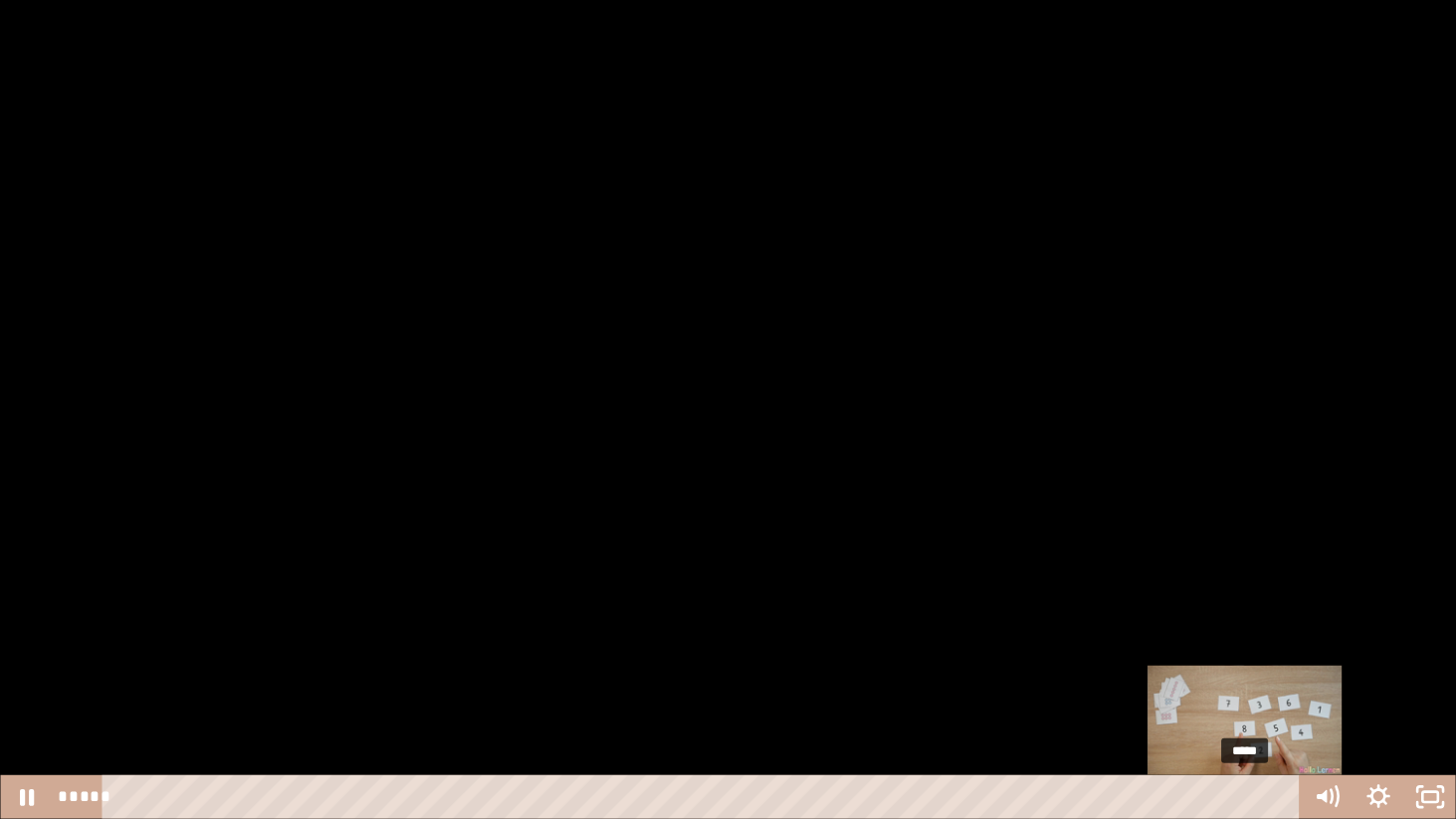 click on "*****" at bounding box center (705, 797) 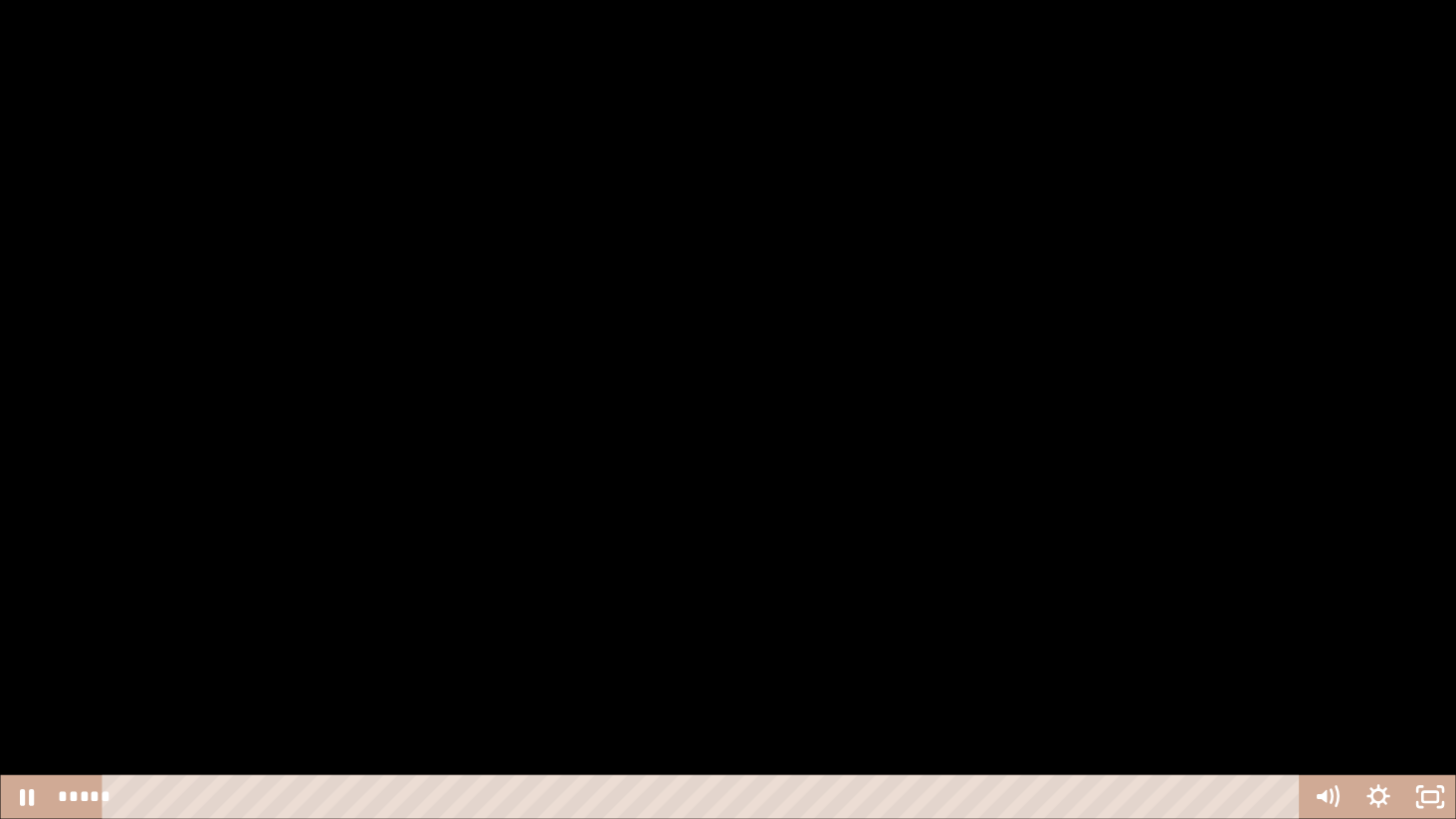 click at bounding box center [728, 409] 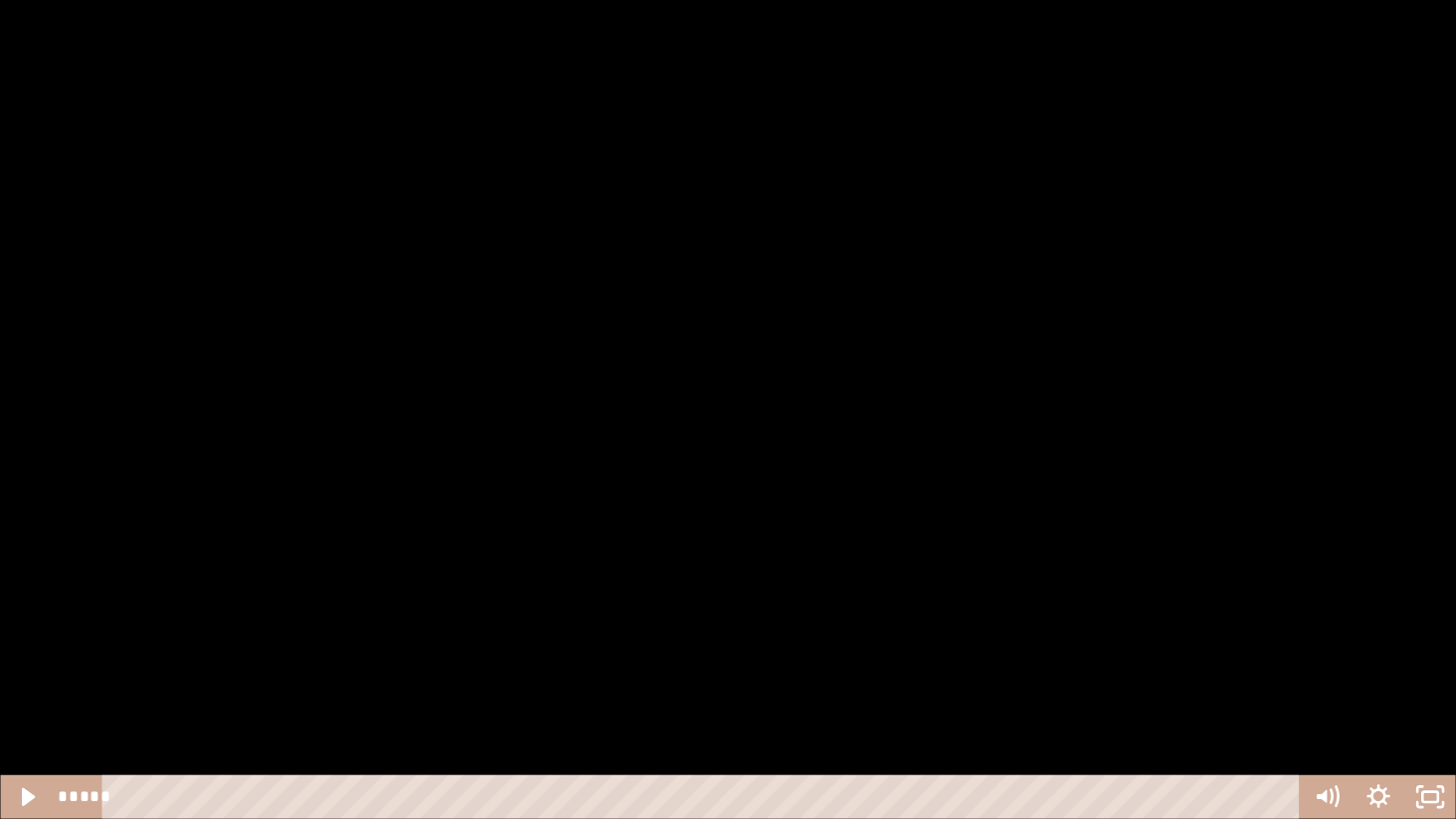 click at bounding box center (728, 409) 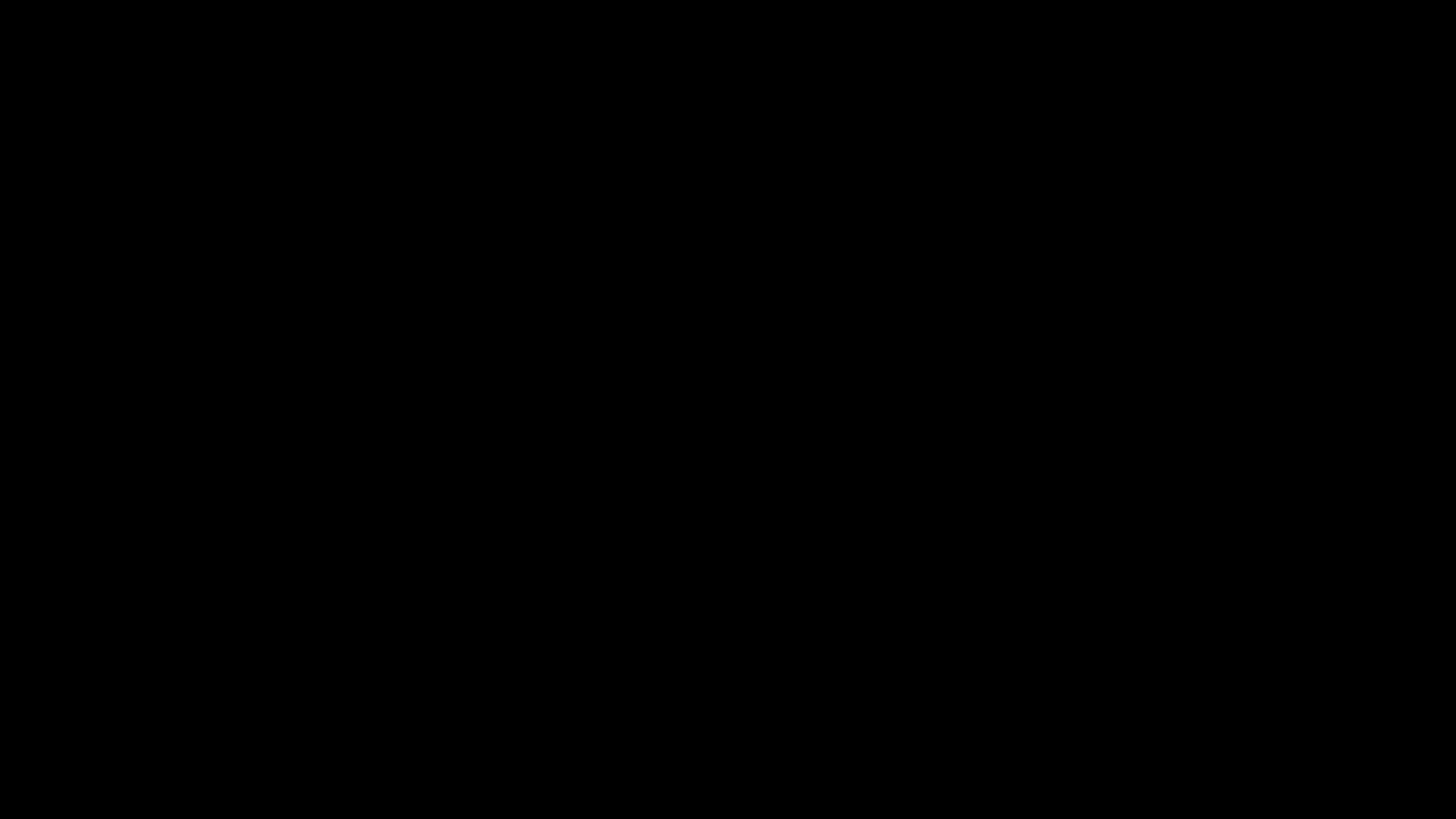 click at bounding box center [728, 409] 